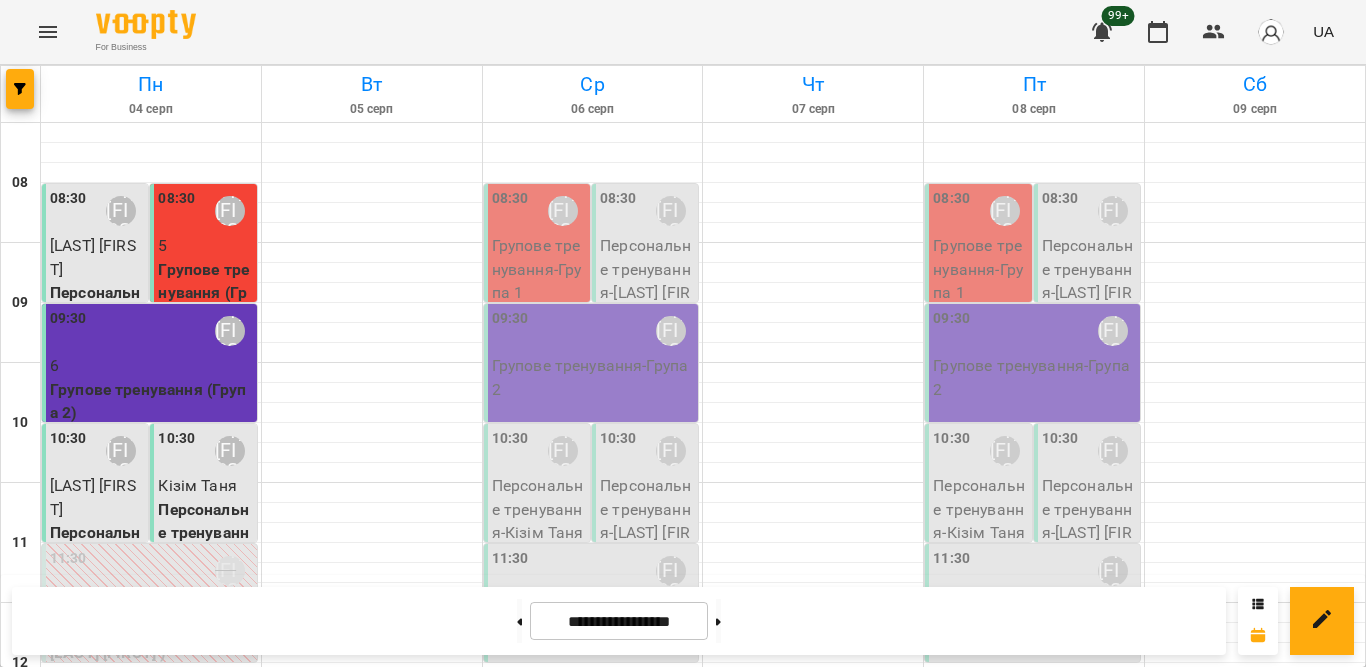 scroll, scrollTop: 0, scrollLeft: 0, axis: both 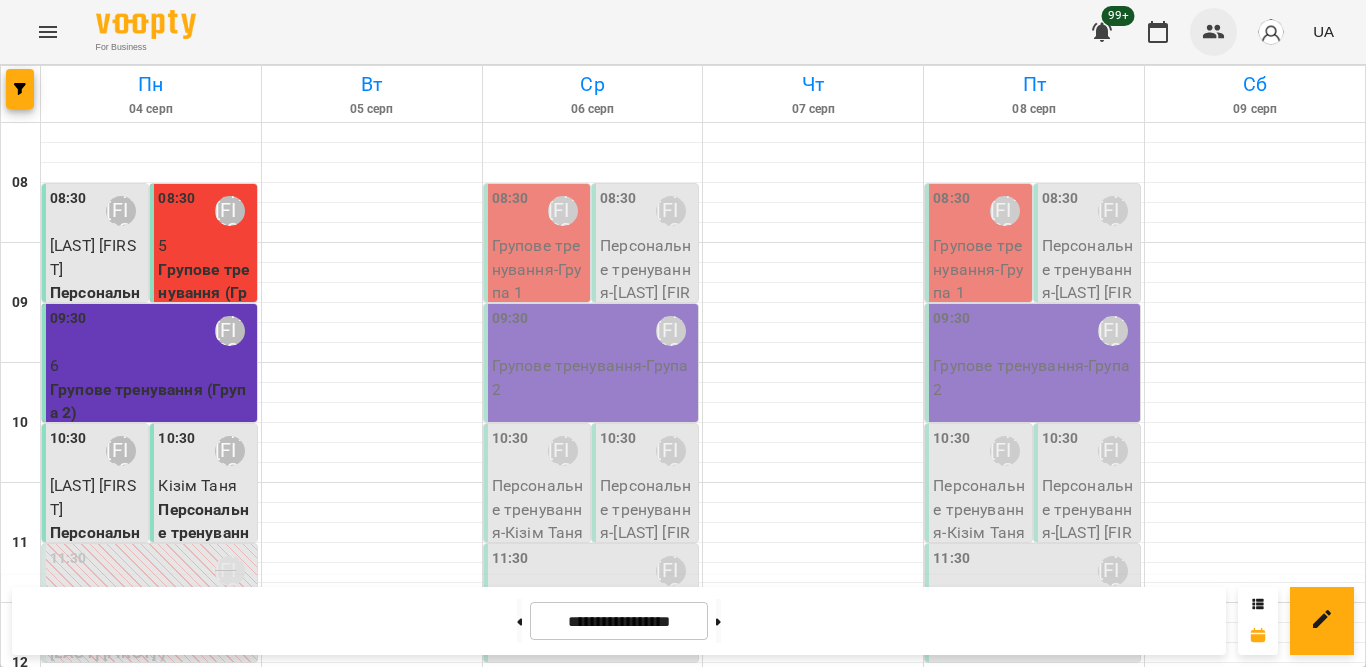 click 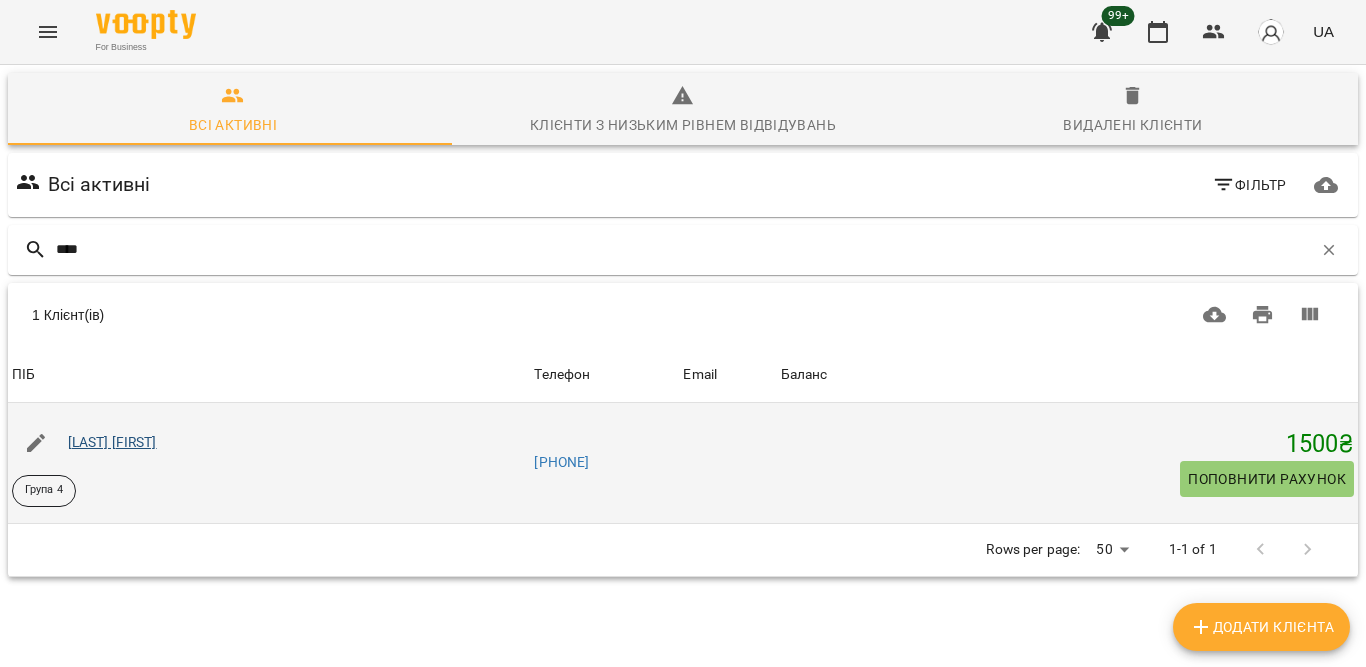 type on "****" 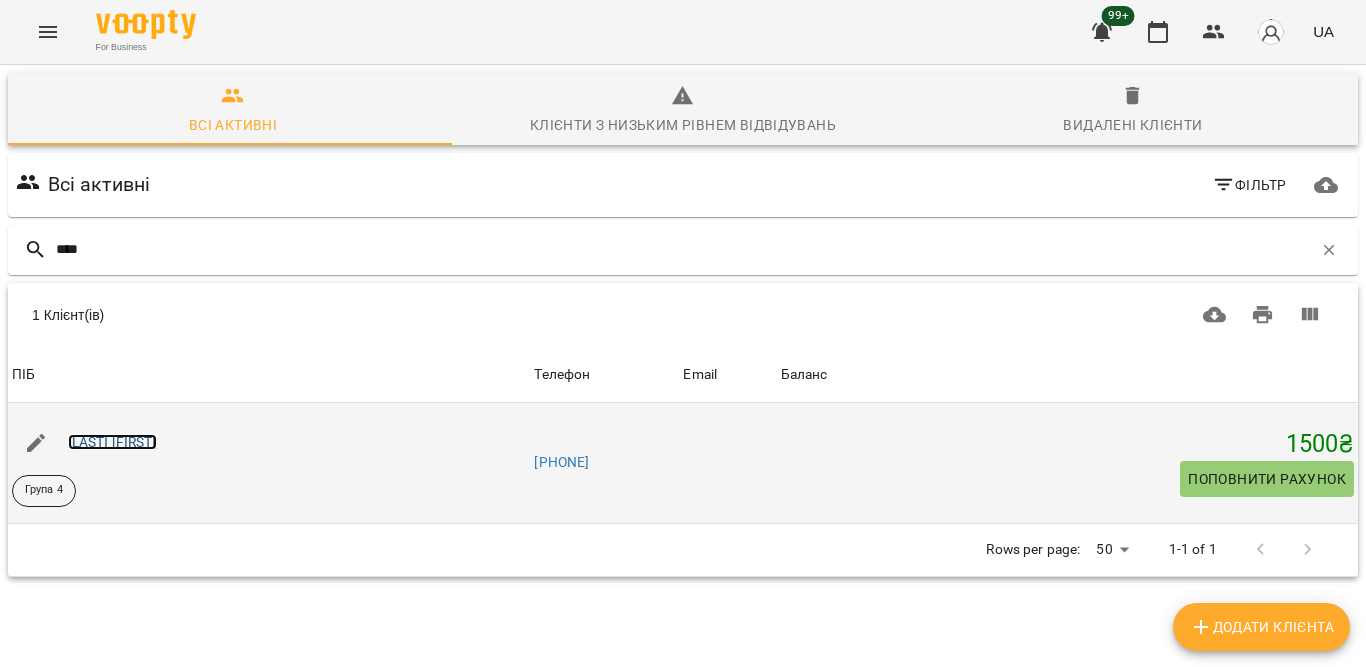 click on "[LAST] [FIRST]" at bounding box center [112, 442] 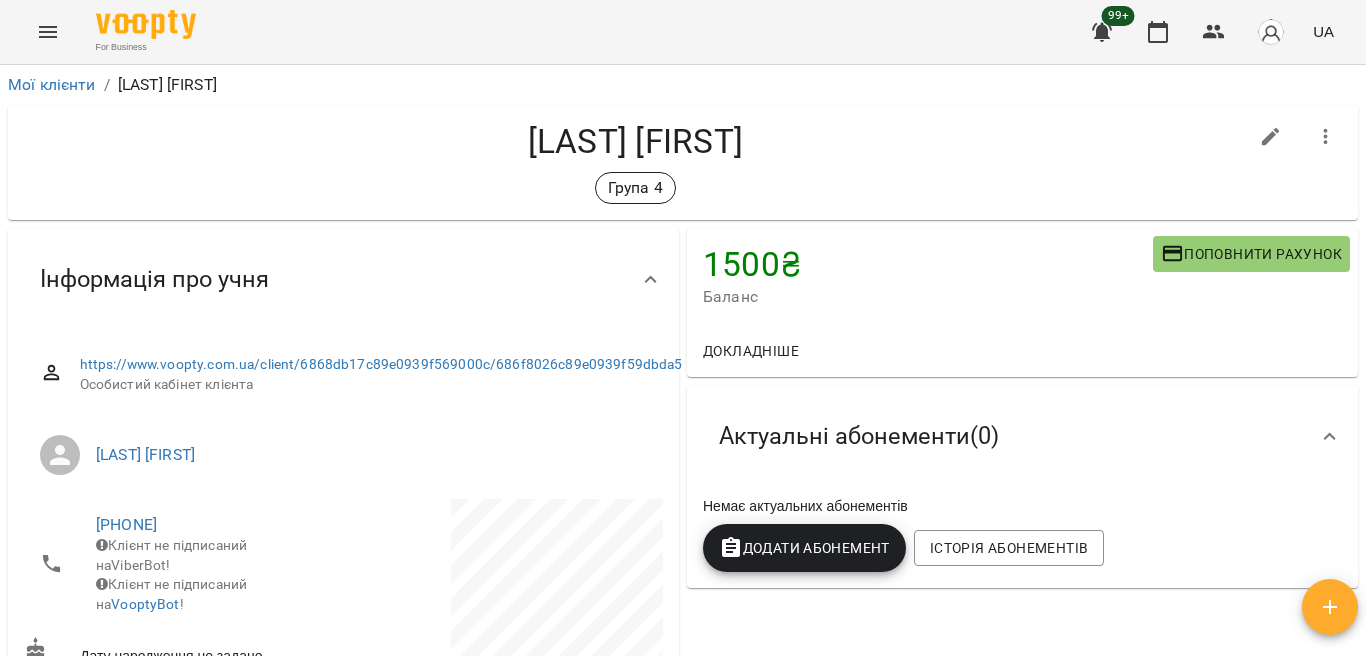 click on "Додати Абонемент" at bounding box center (804, 548) 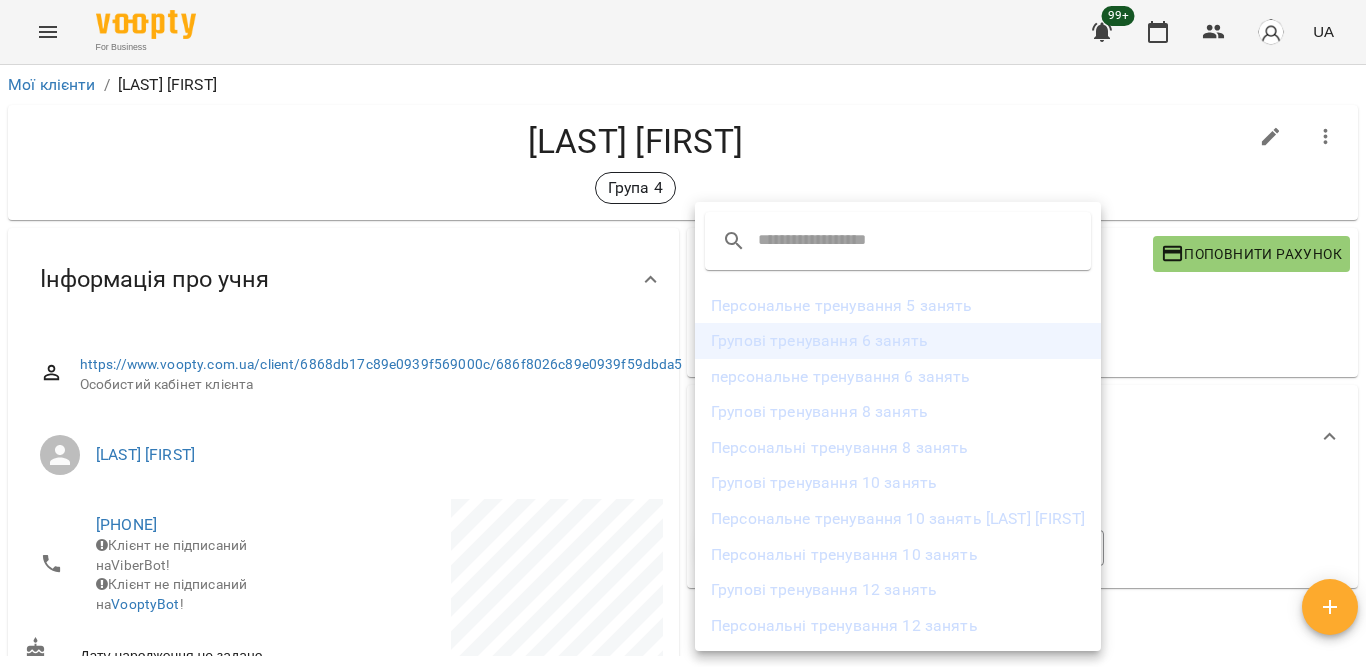 click on "Групові тренування 6 занять" at bounding box center (898, 341) 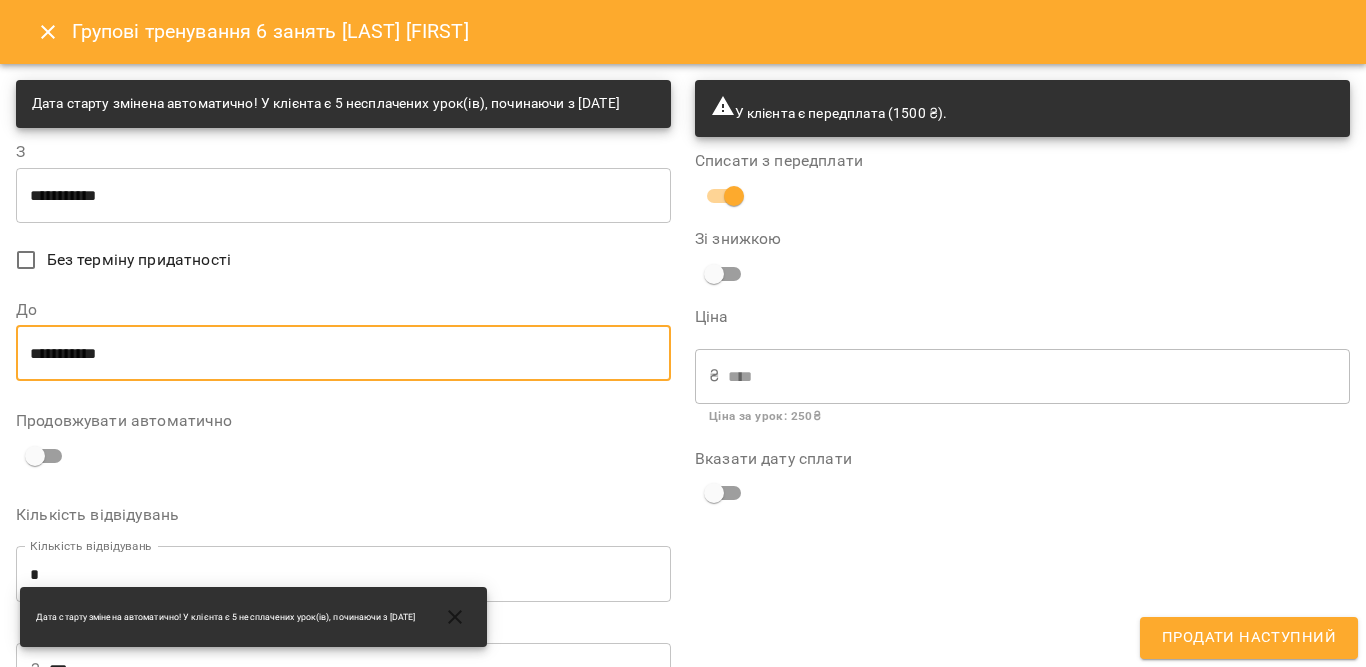 click on "**********" at bounding box center (343, 353) 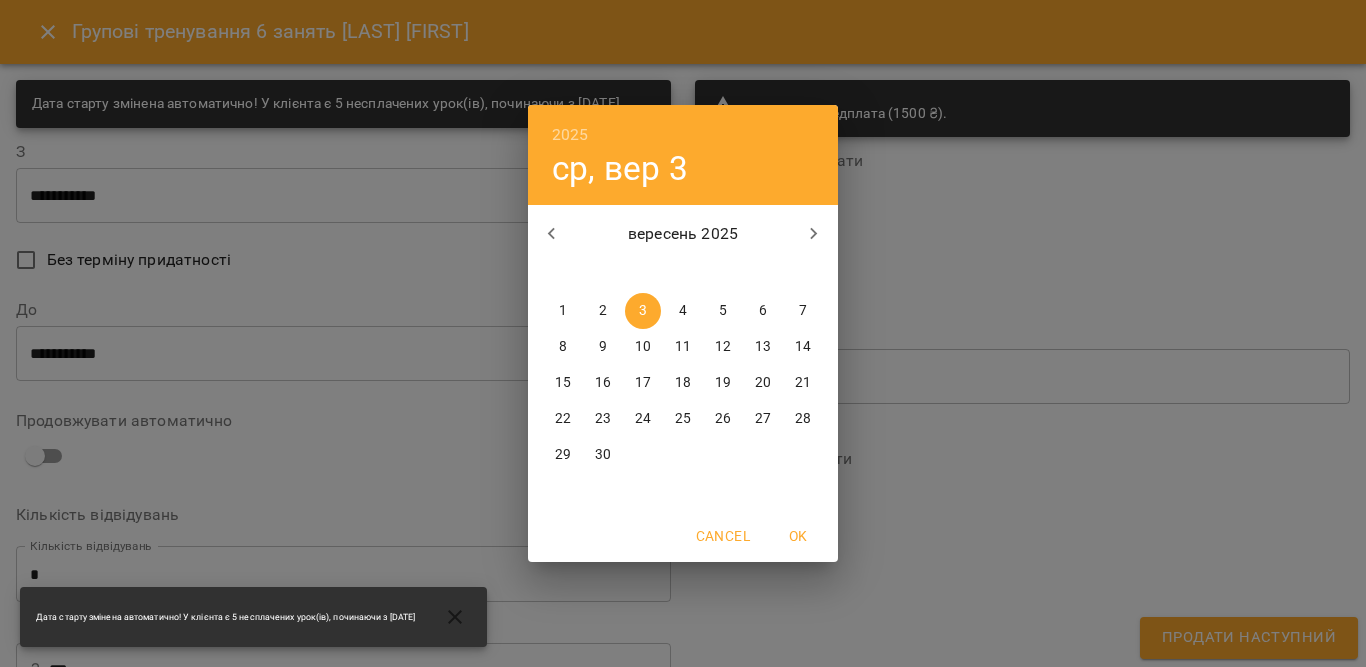 click on "Cancel" at bounding box center [723, 536] 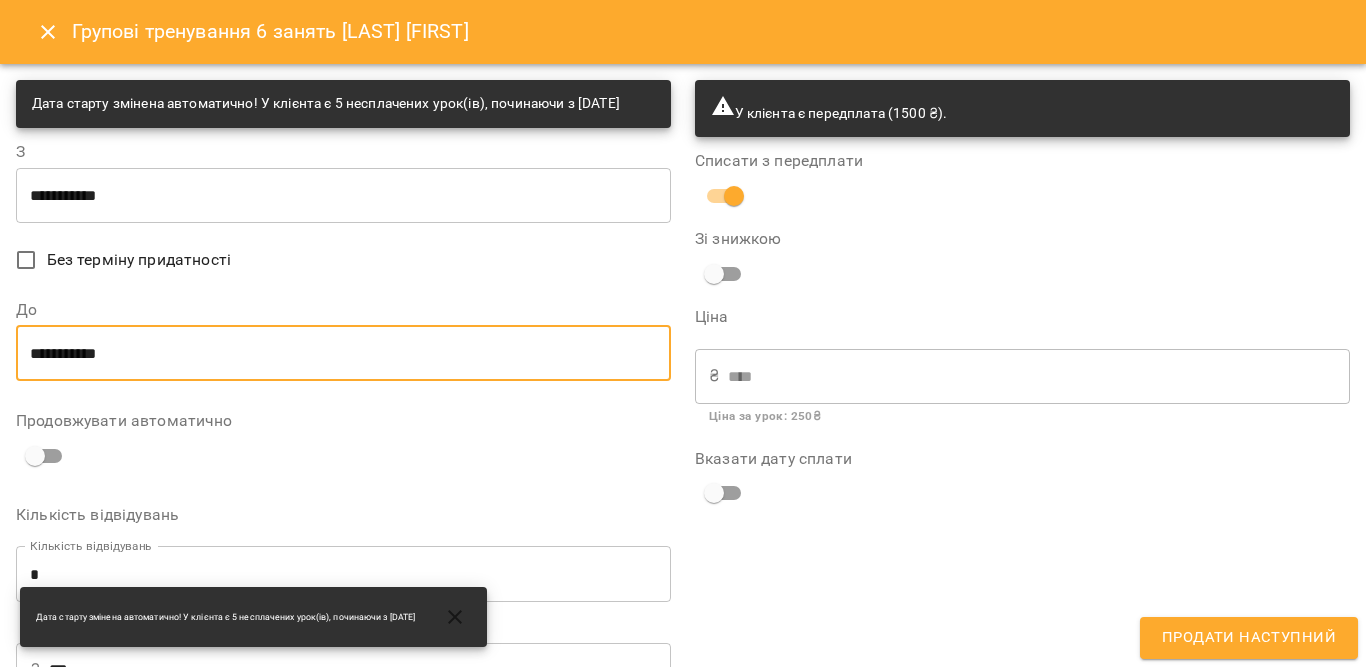 click on "**********" at bounding box center [343, 195] 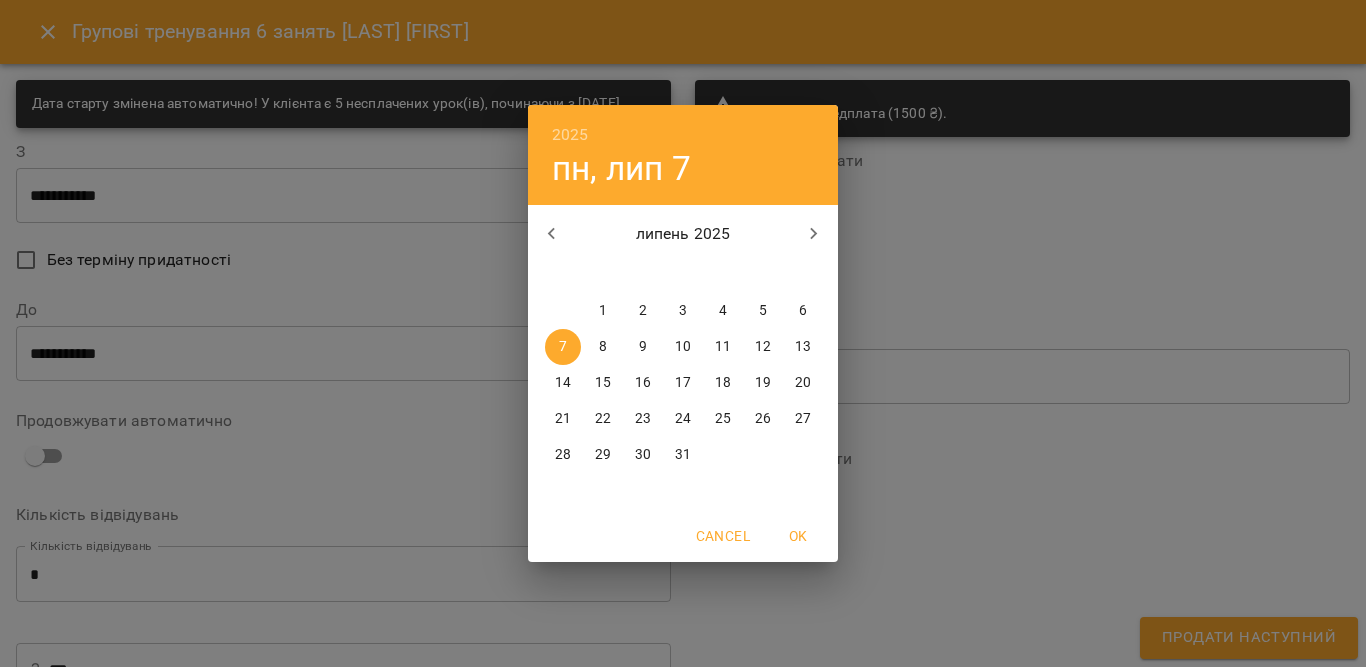 click 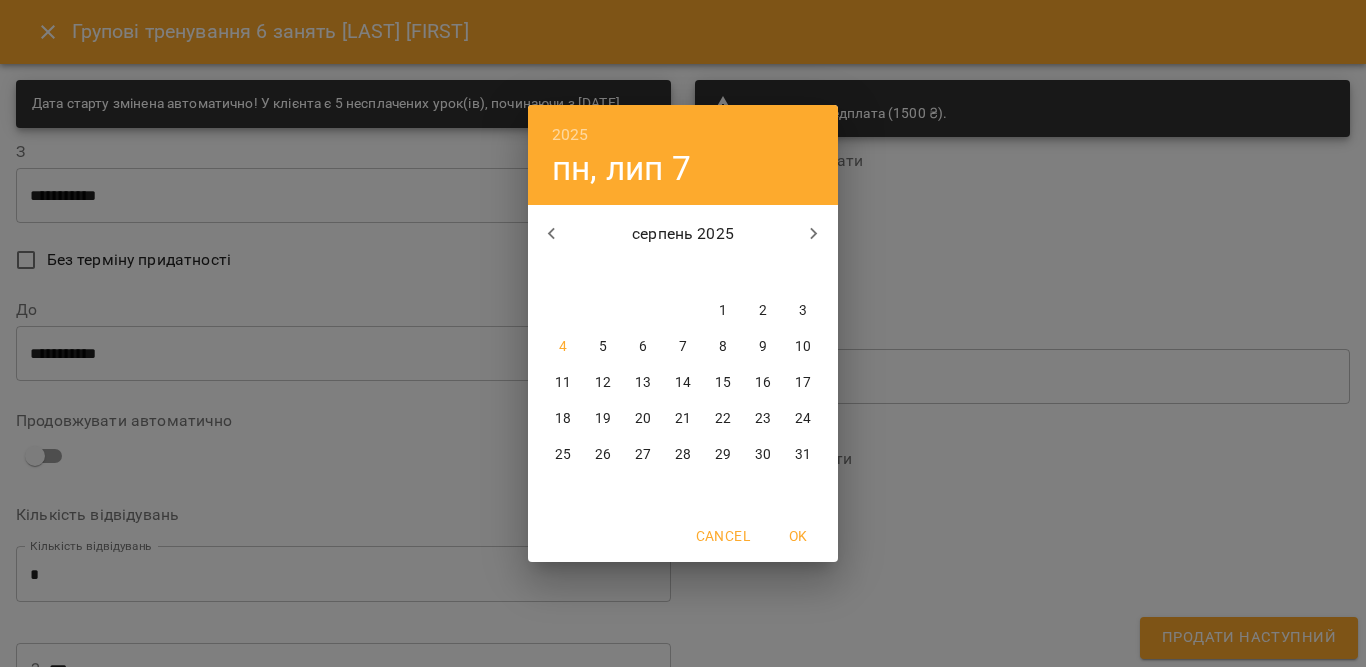 click on "4" at bounding box center [563, 347] 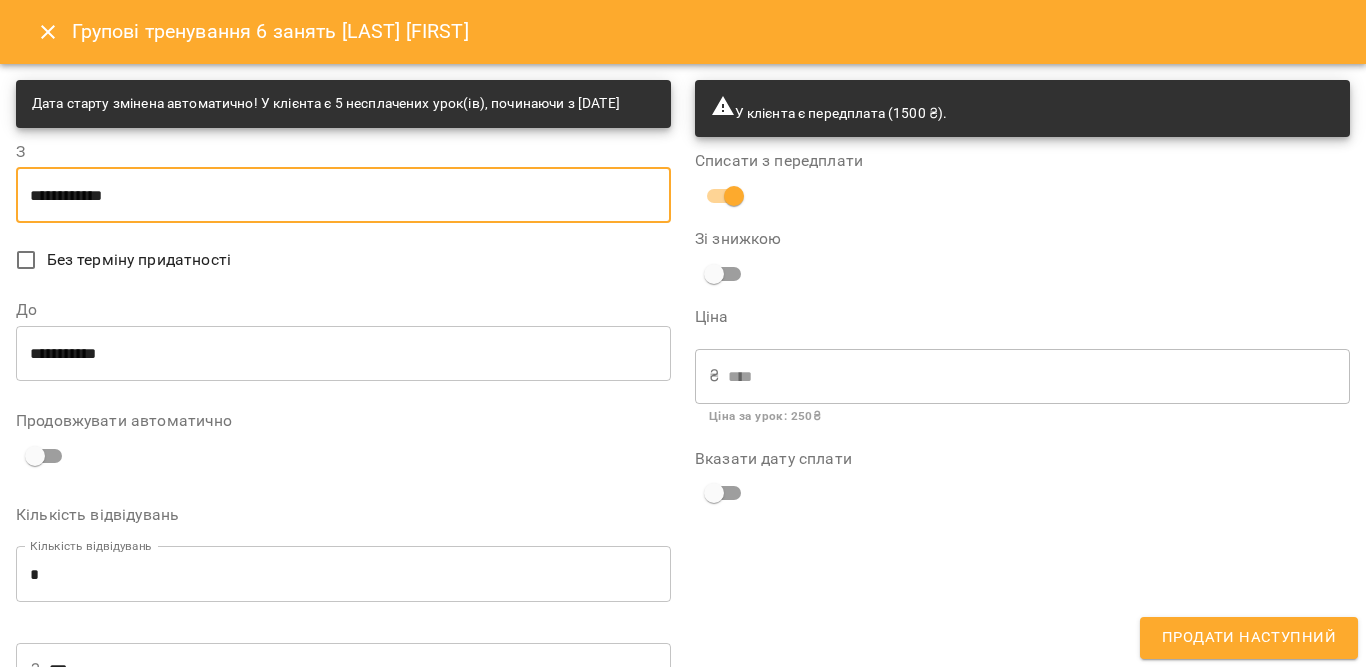 click on "**********" at bounding box center [343, 353] 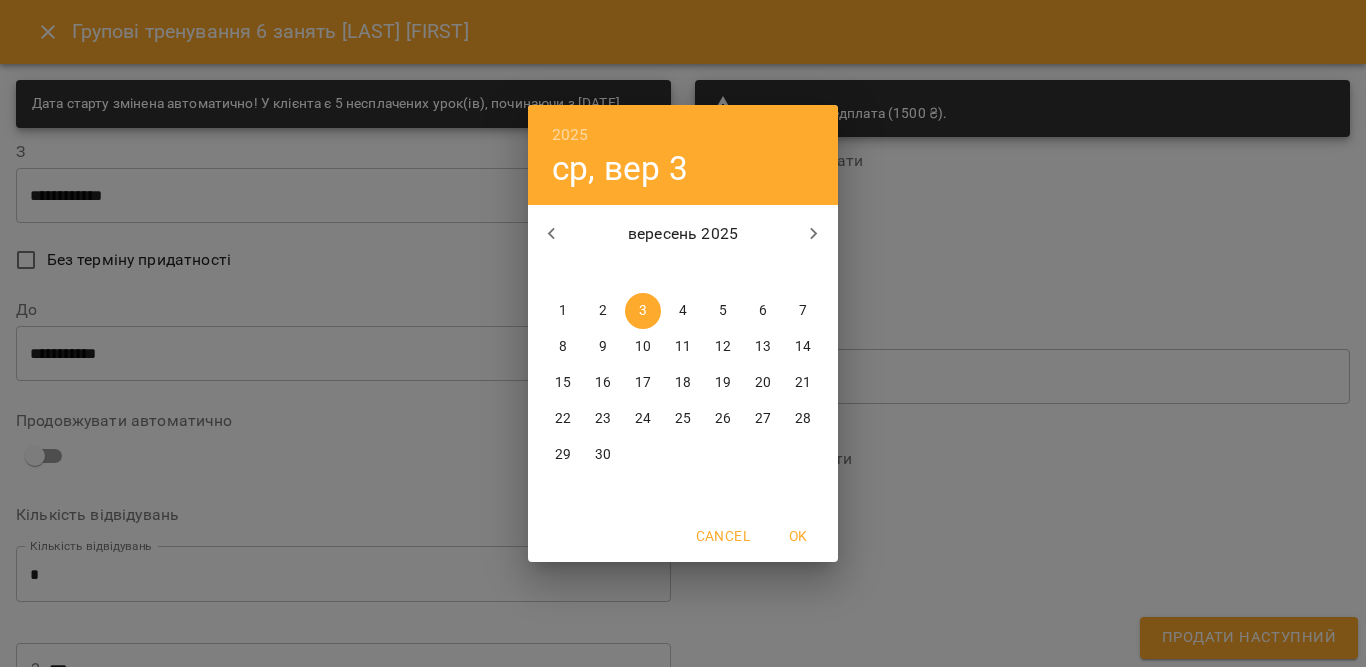 click on "4" at bounding box center (683, 311) 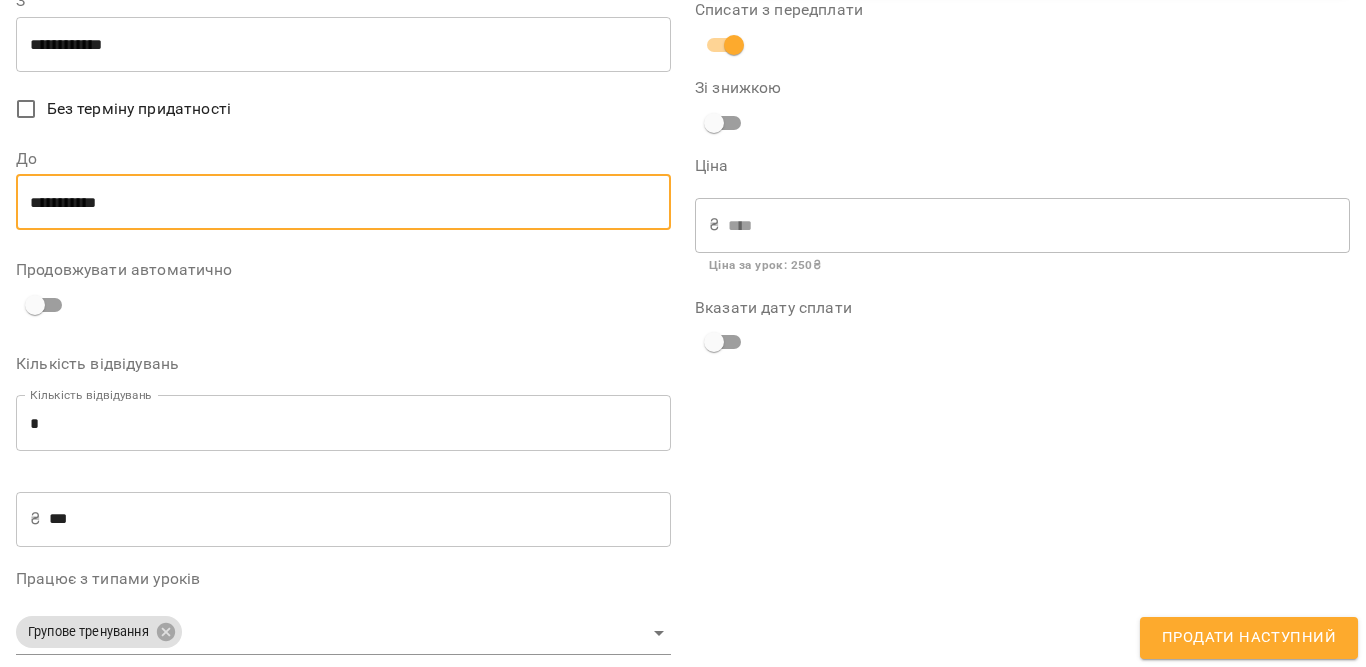 scroll, scrollTop: 200, scrollLeft: 0, axis: vertical 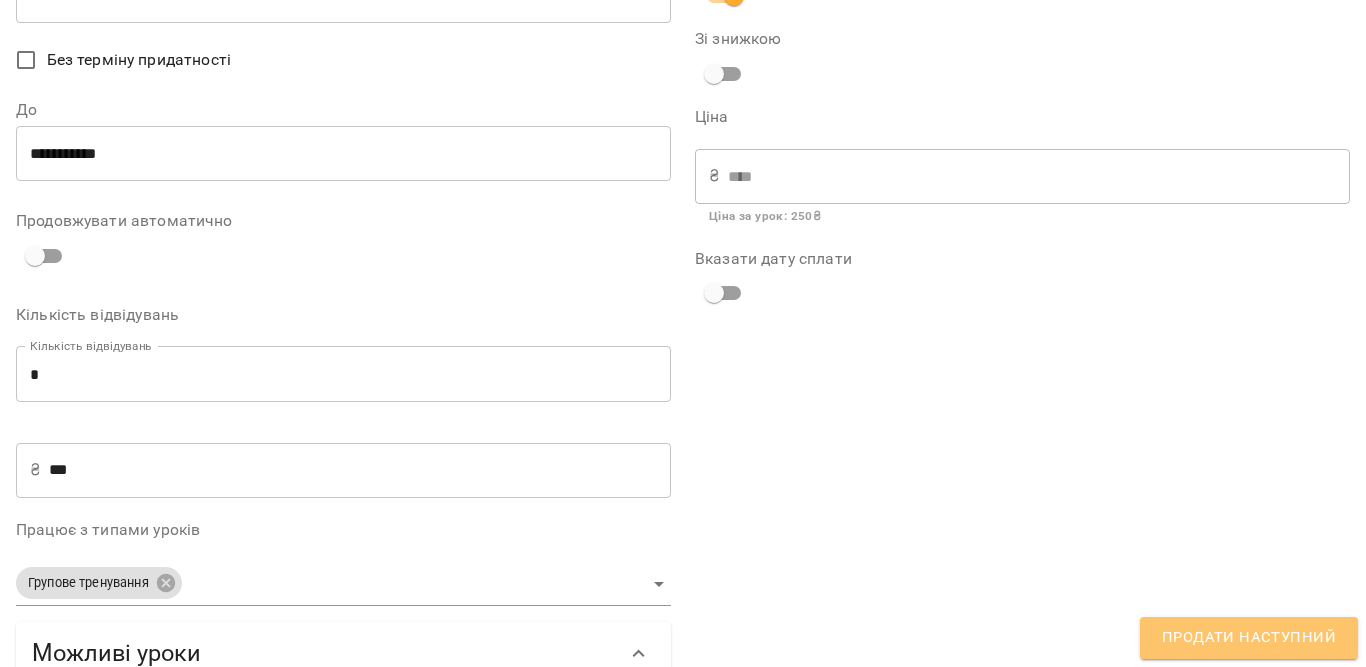 click on "Продати наступний" at bounding box center [1249, 638] 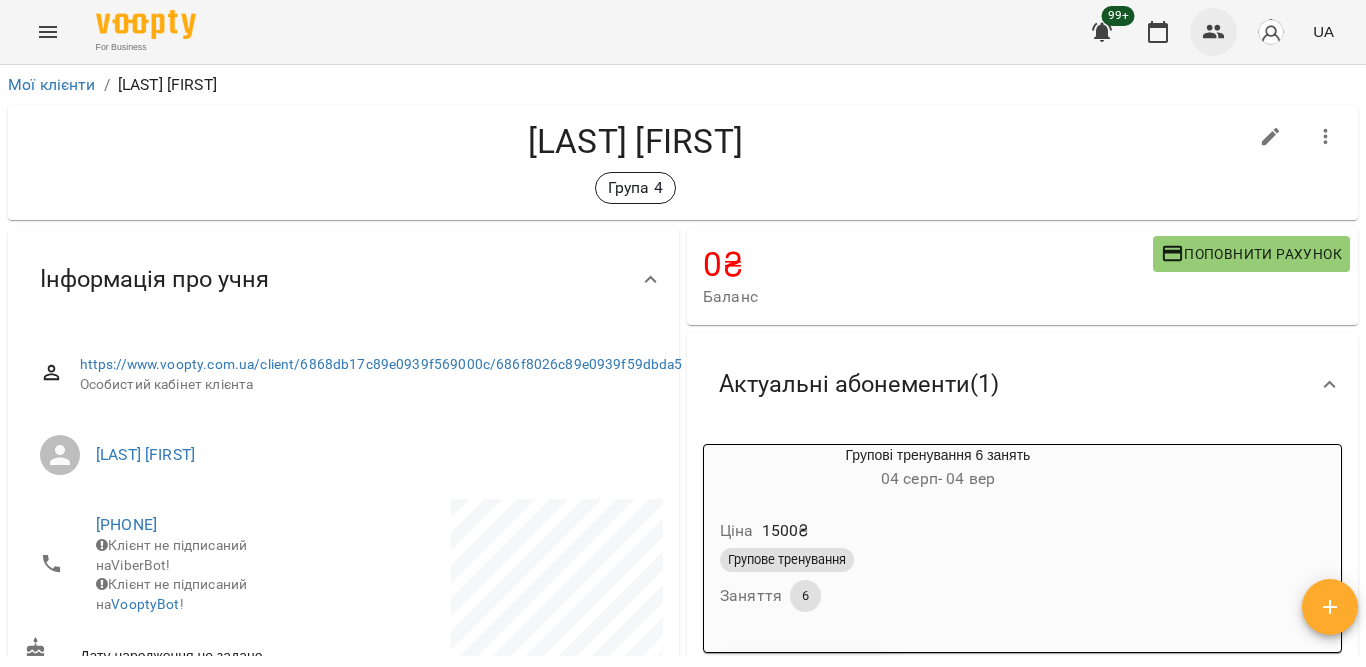 click 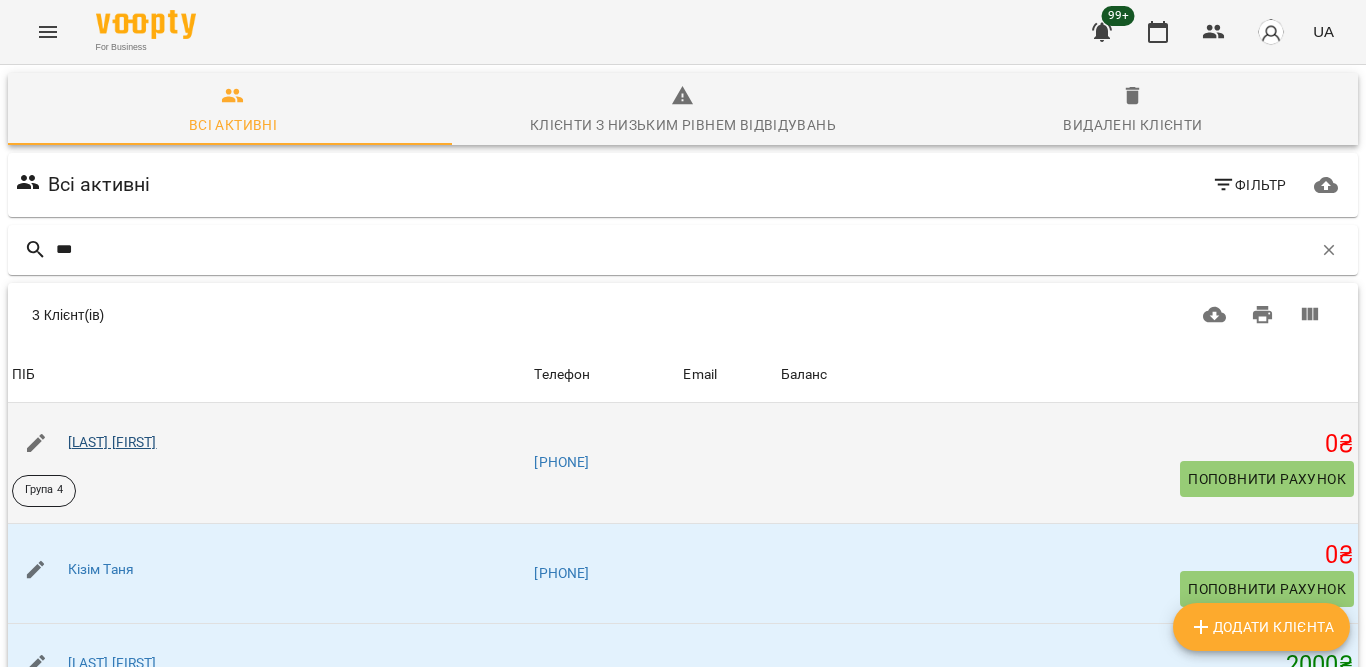 type on "***" 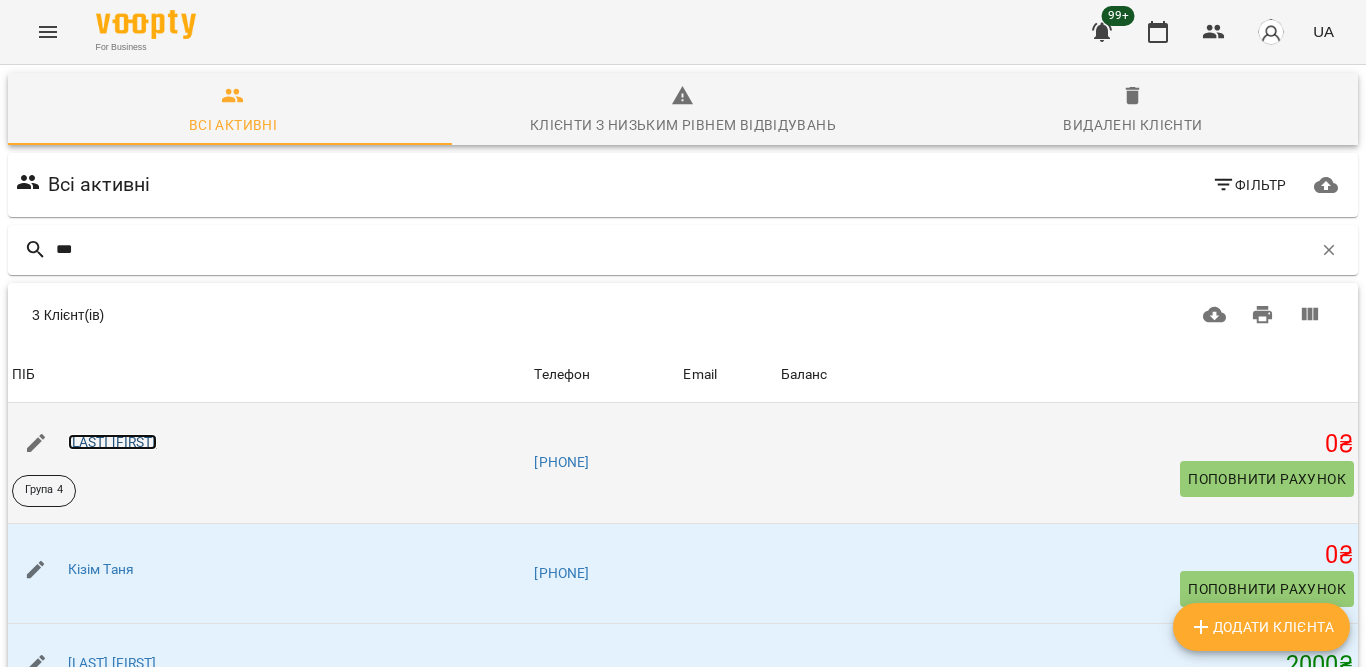 click on "[LAST] [FIRST]" at bounding box center (112, 442) 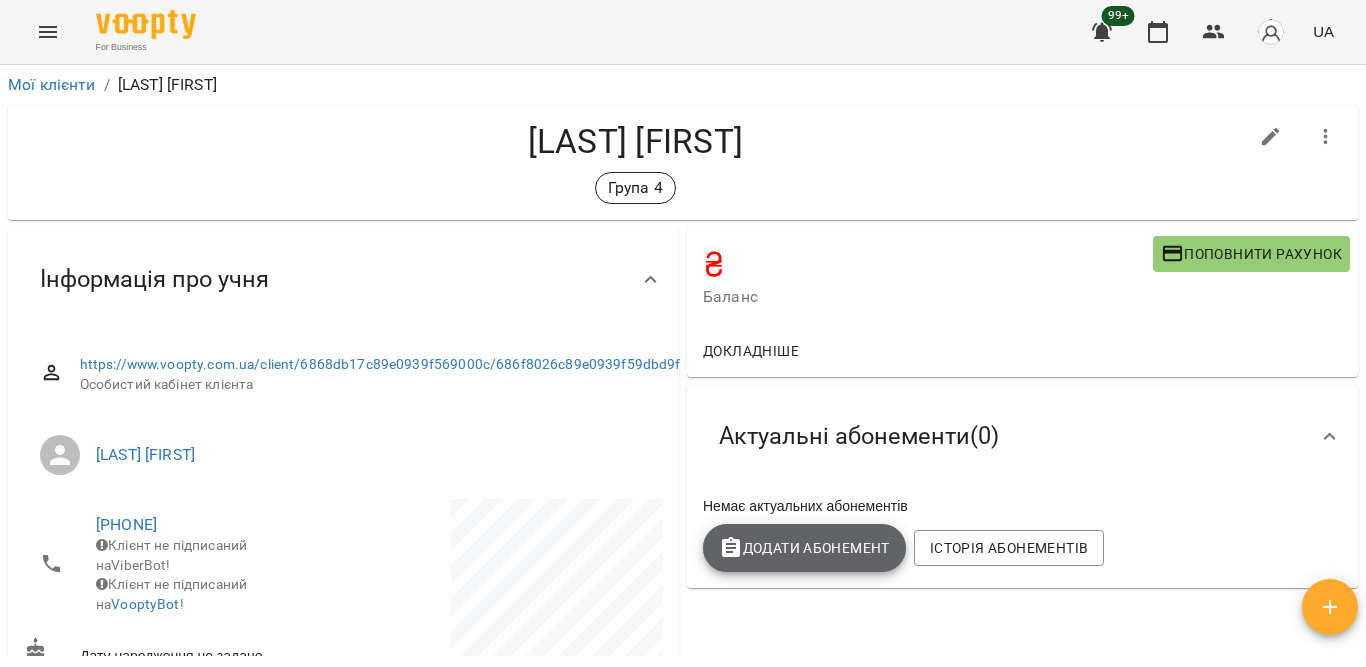 click on "Додати Абонемент" at bounding box center (804, 548) 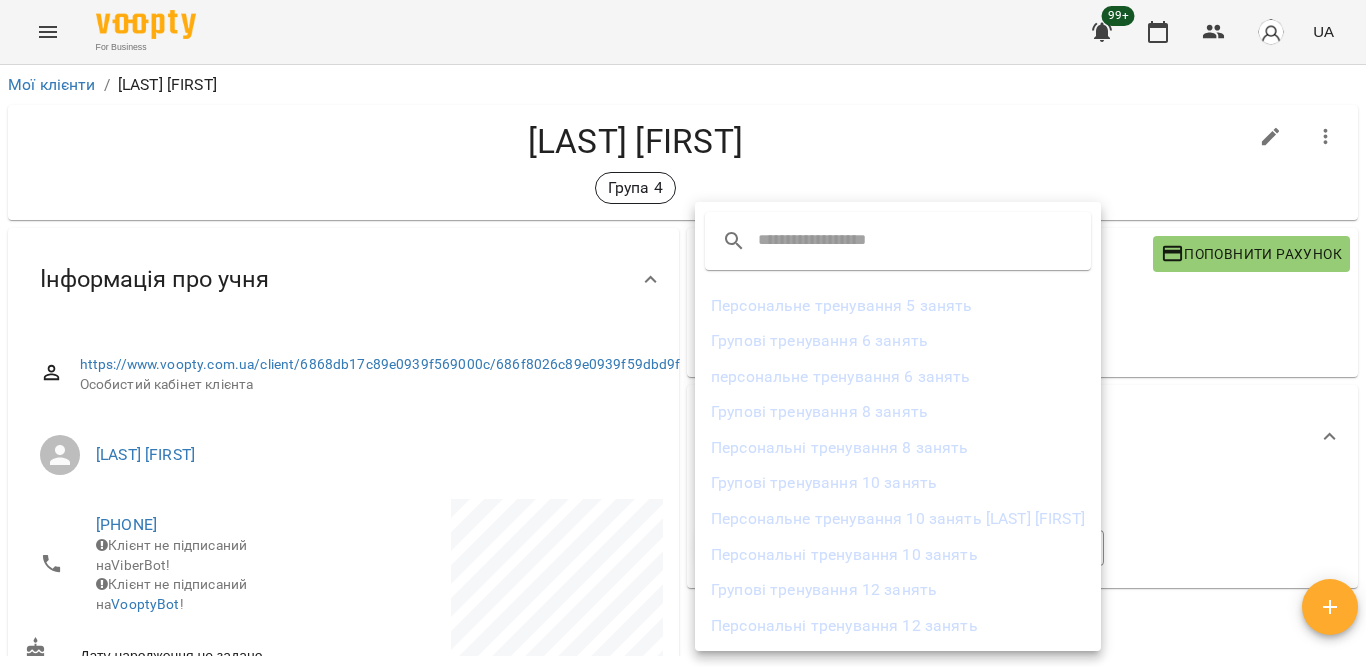 click on "Групові тренування 10 занять" at bounding box center [898, 483] 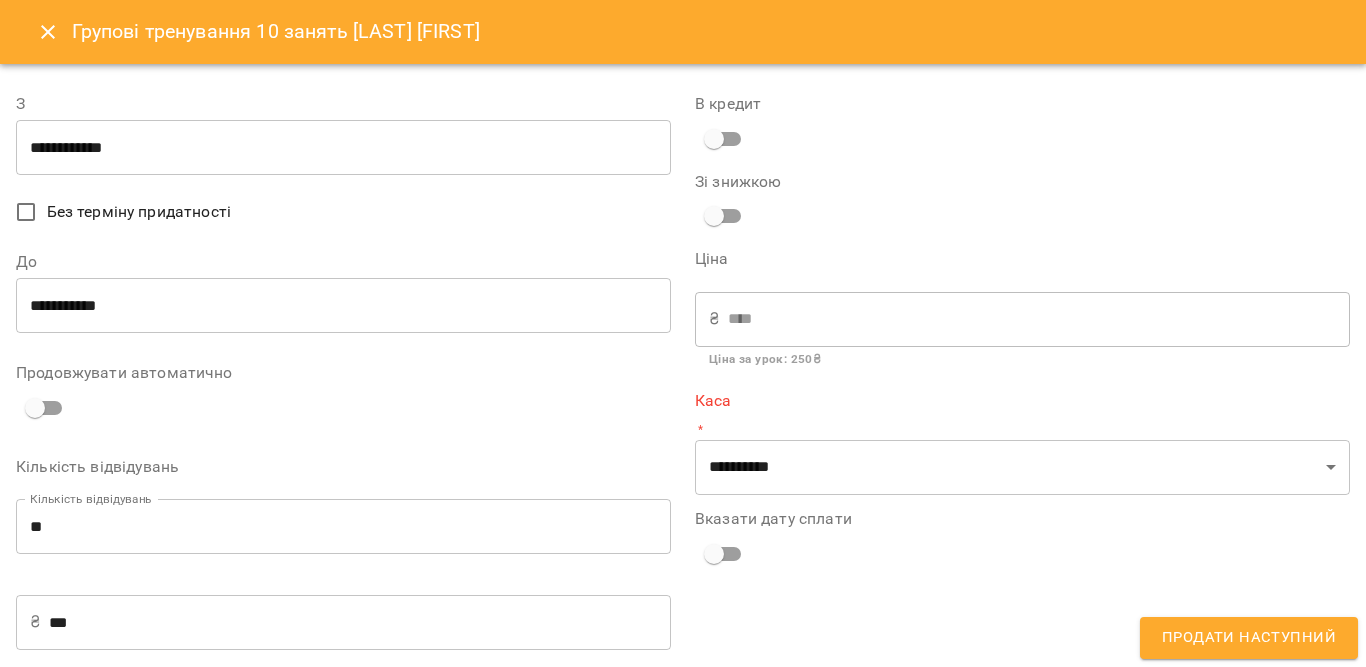 type on "**********" 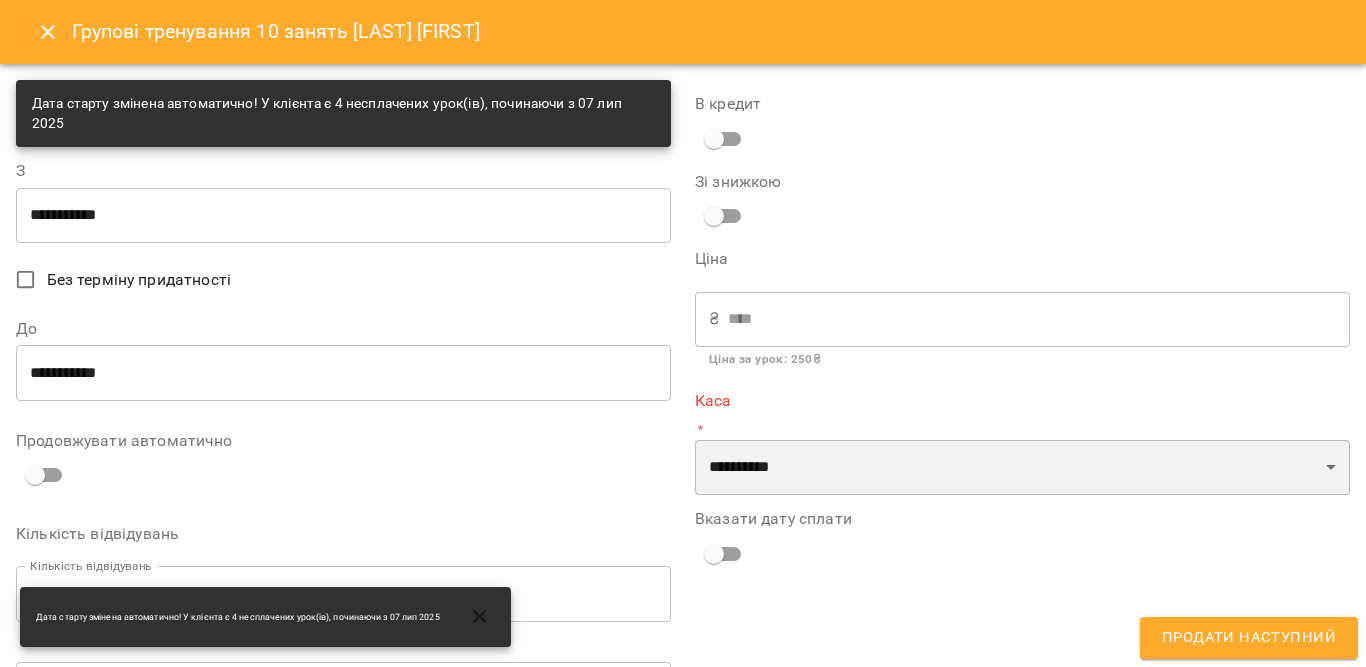 click on "**********" at bounding box center [1022, 468] 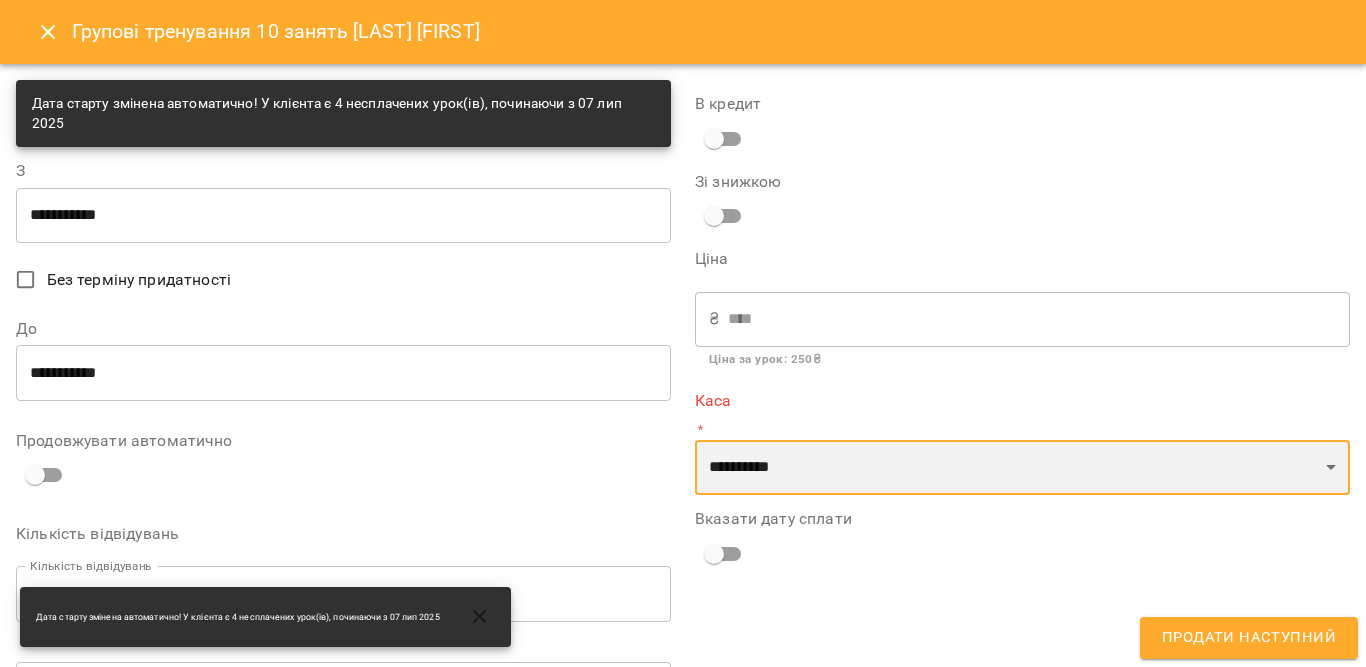 select on "****" 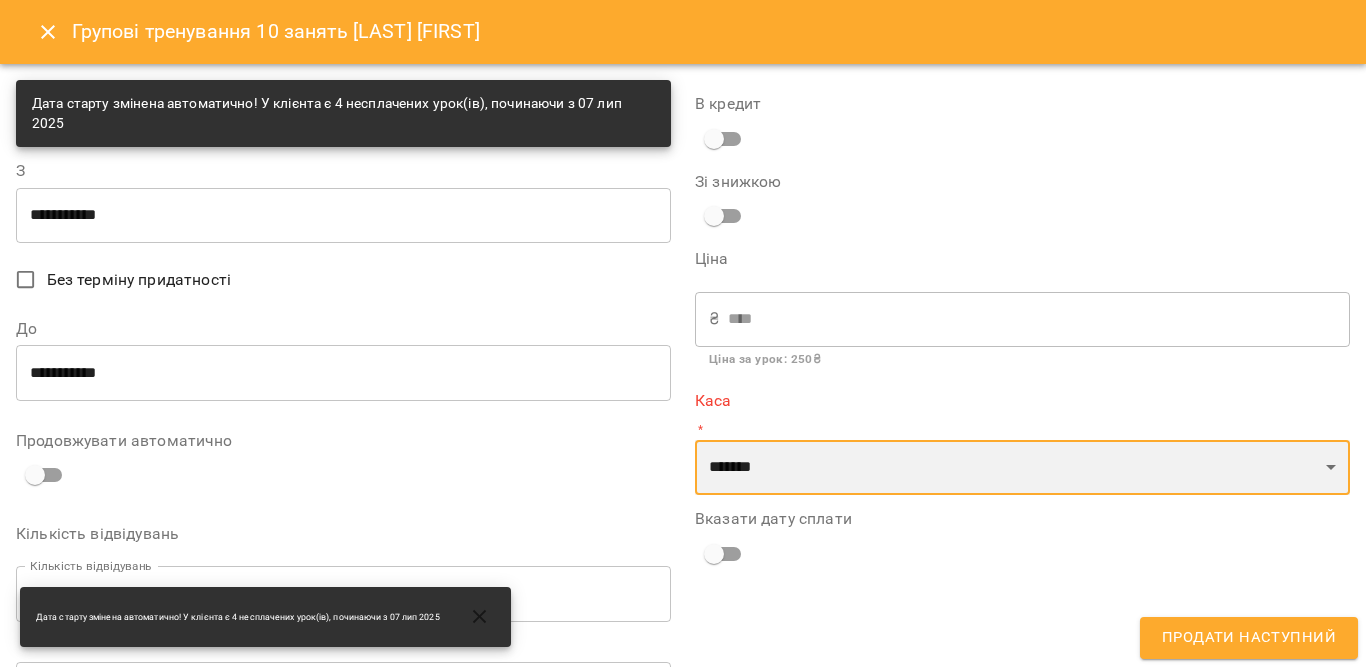 click on "**********" at bounding box center [1022, 468] 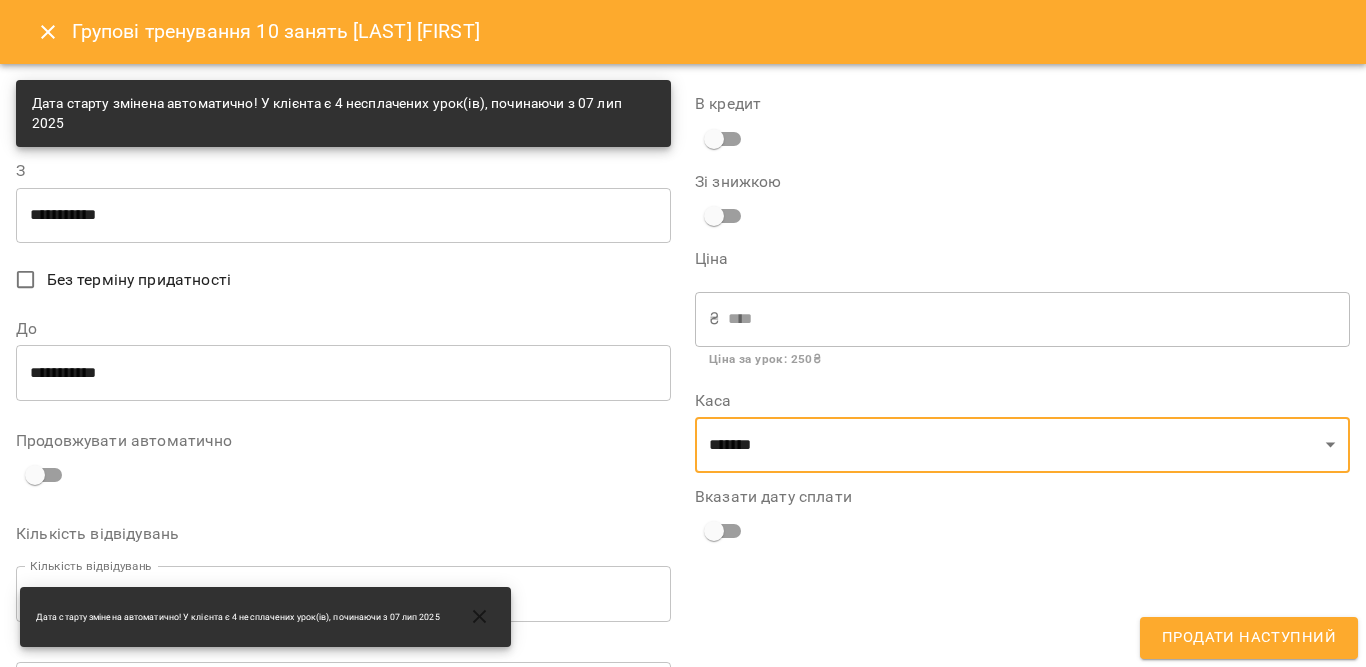 click on "**********" at bounding box center (343, 215) 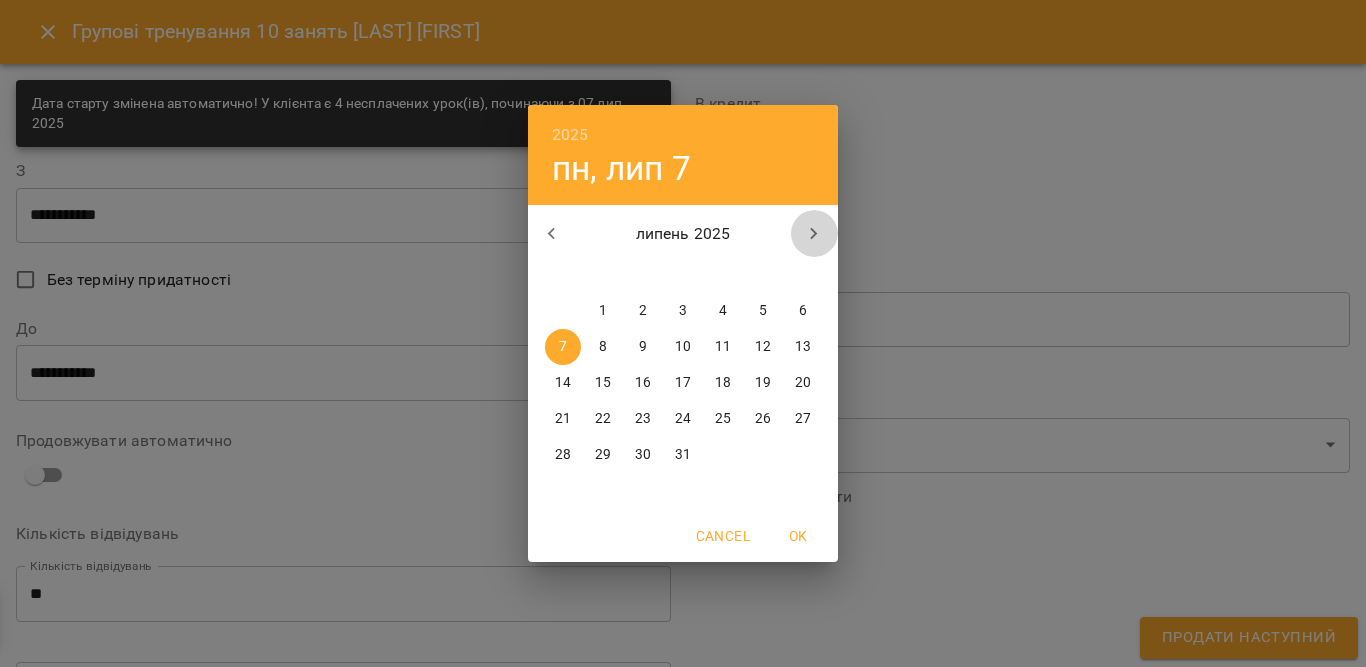 click 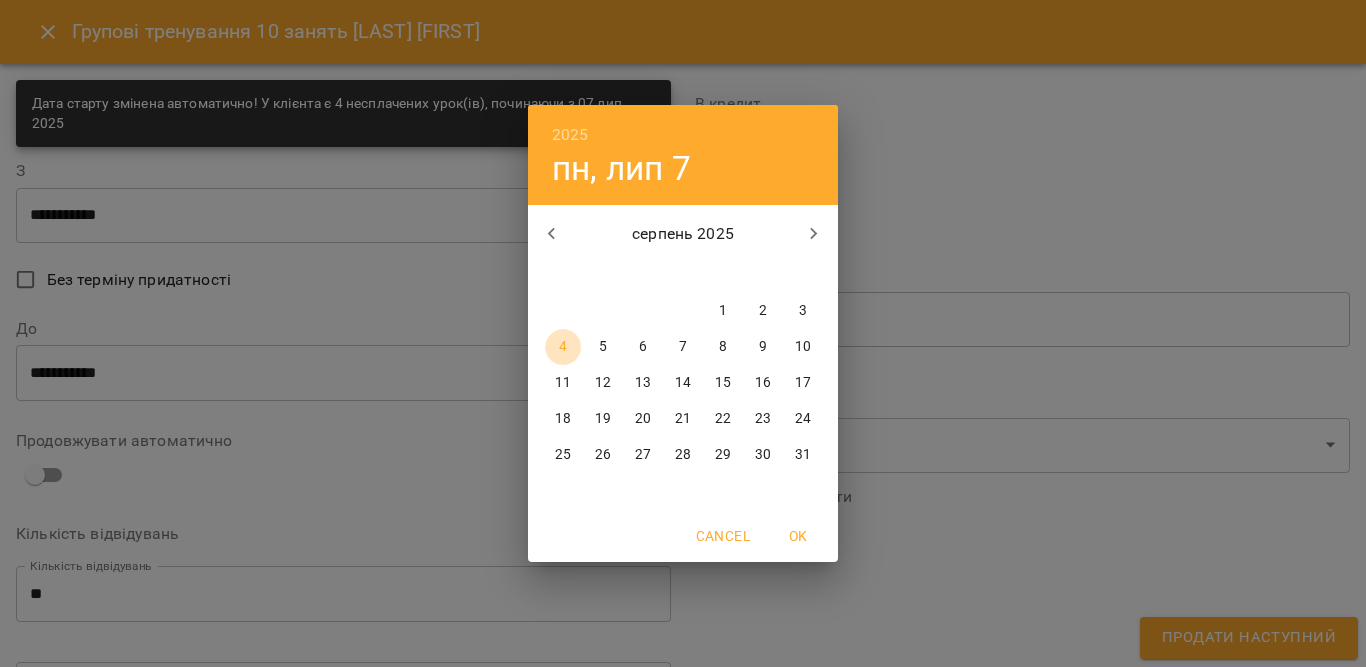 click on "4" at bounding box center [563, 347] 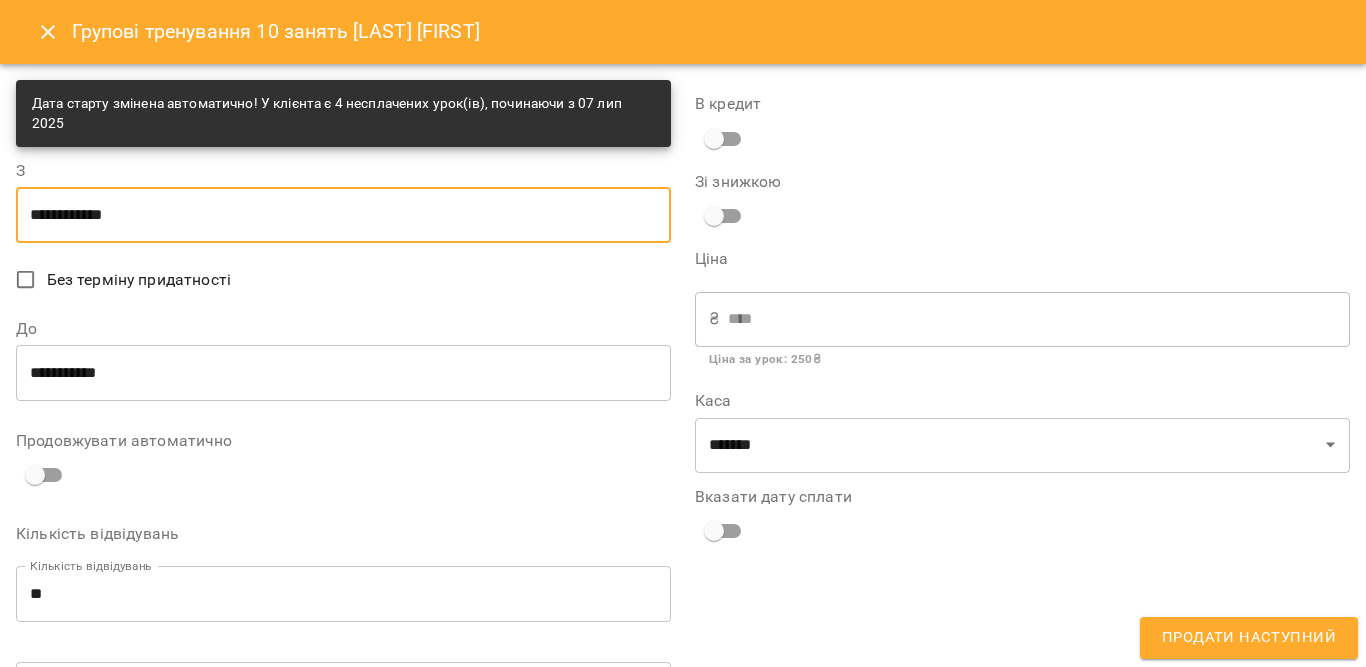 click on "**********" at bounding box center [343, 373] 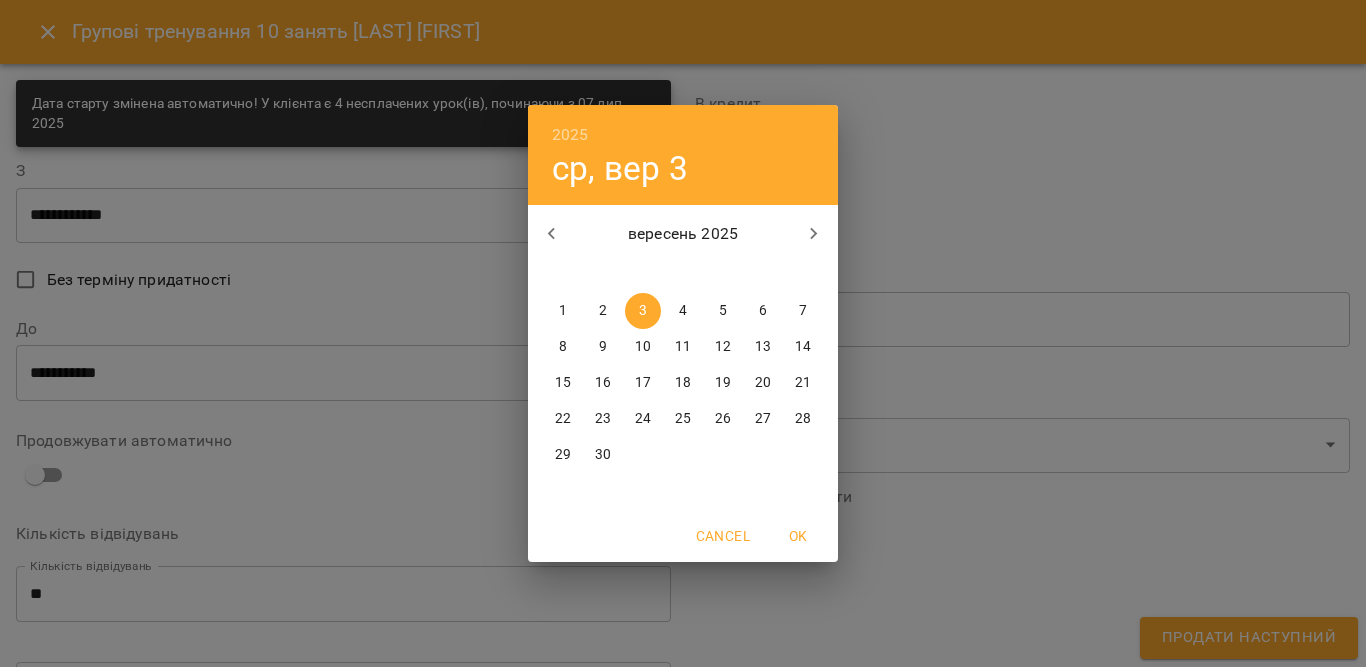 click on "4" at bounding box center [683, 311] 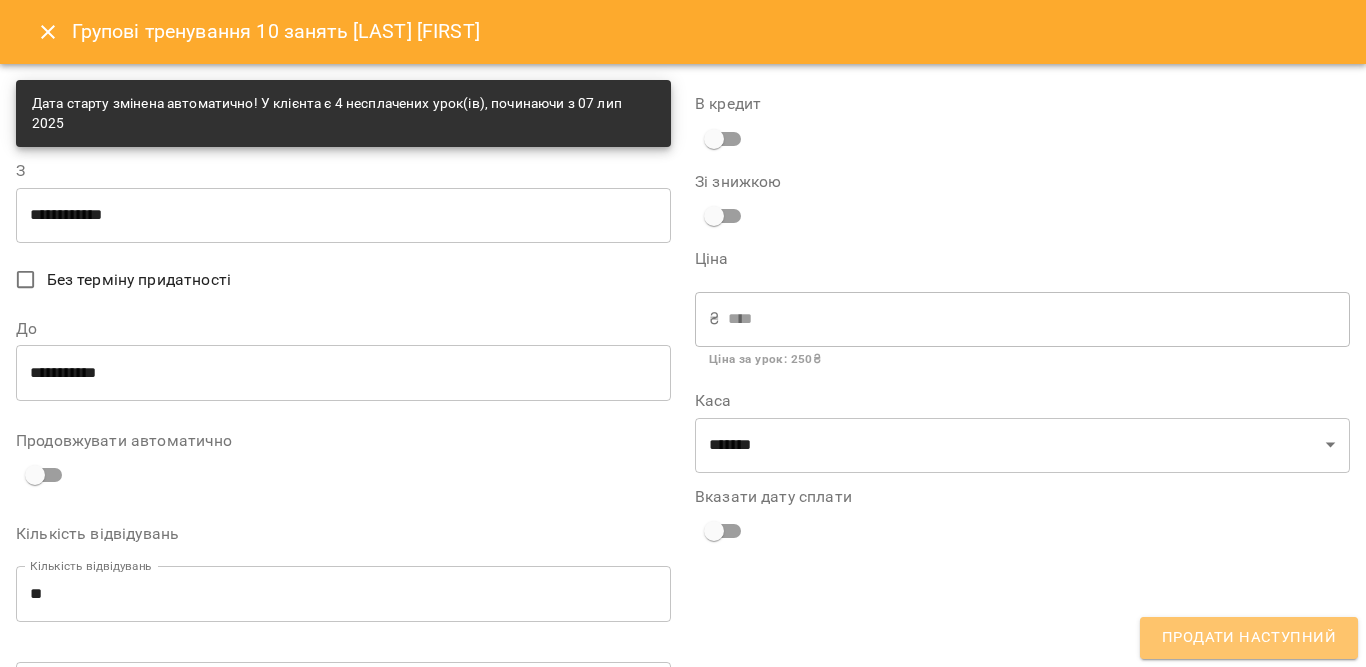 click on "Продати наступний" at bounding box center [1249, 638] 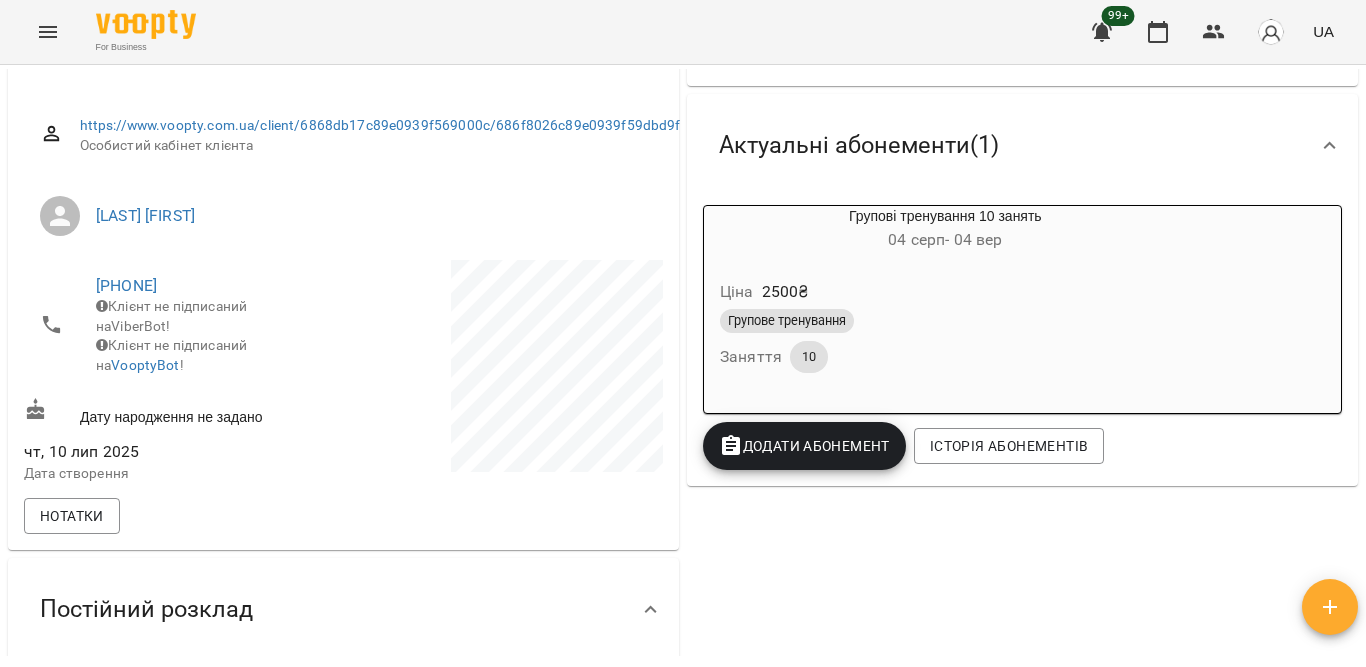 scroll, scrollTop: 100, scrollLeft: 0, axis: vertical 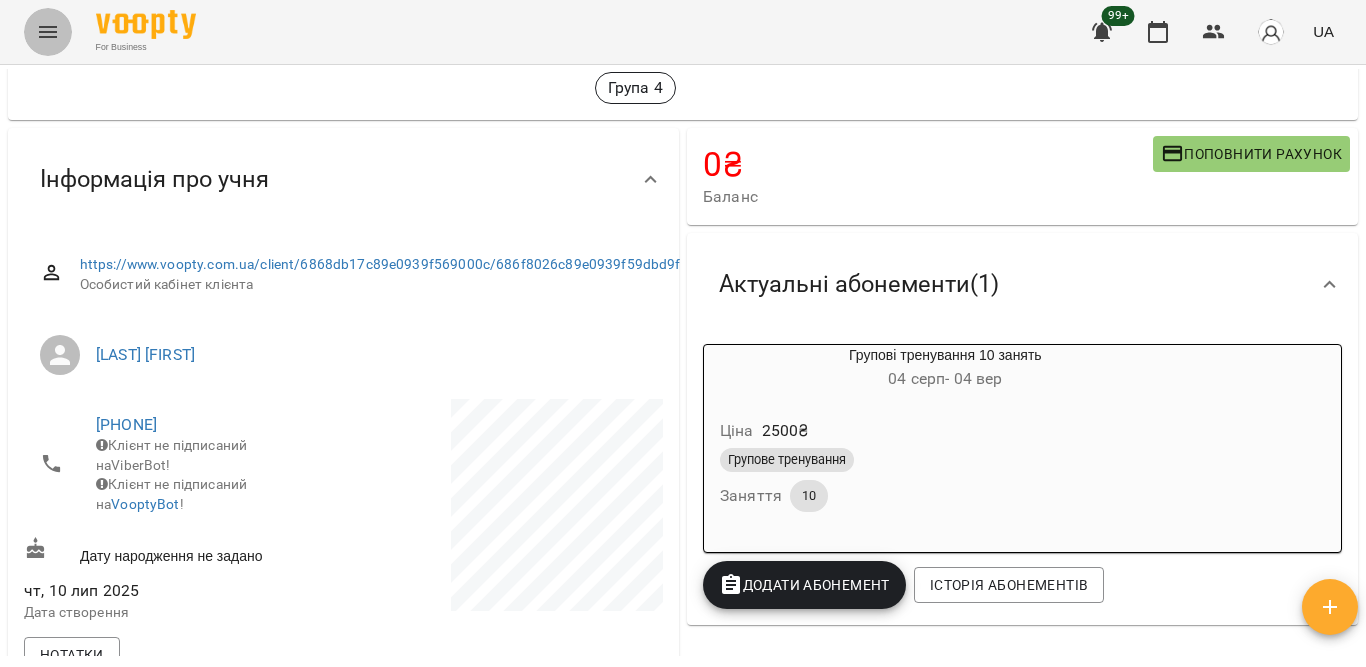 click 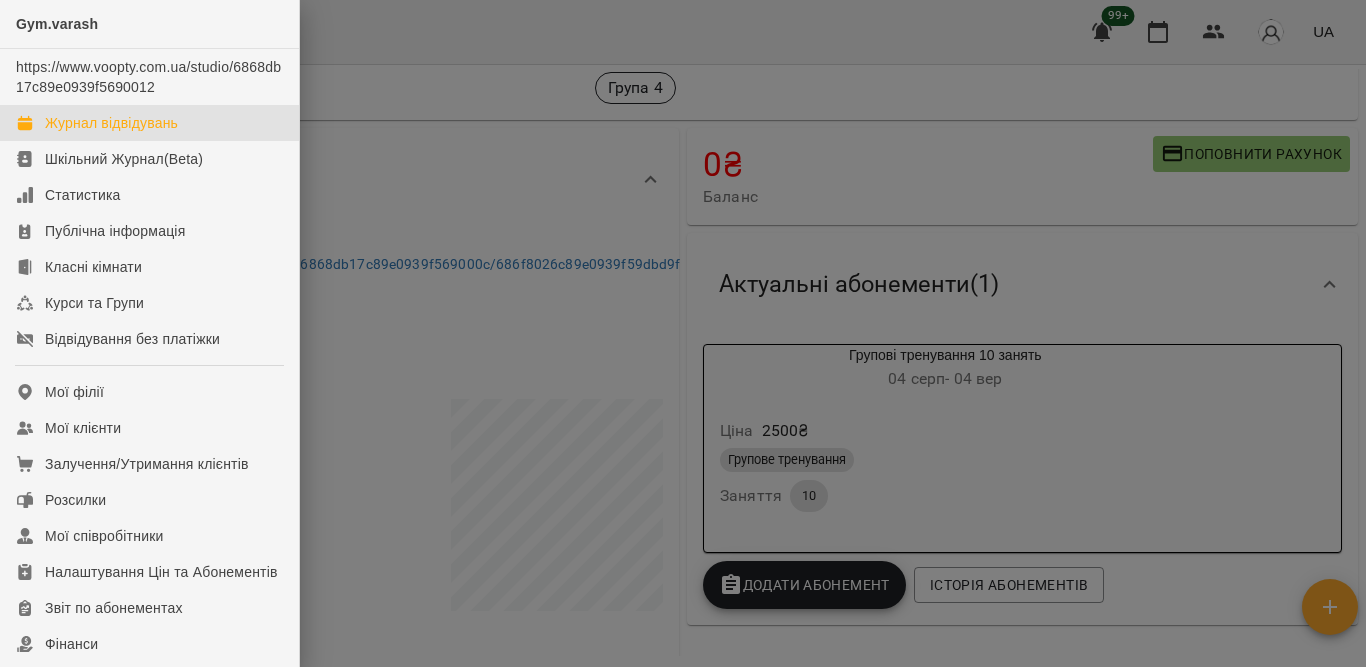 click on "Журнал відвідувань" at bounding box center (111, 123) 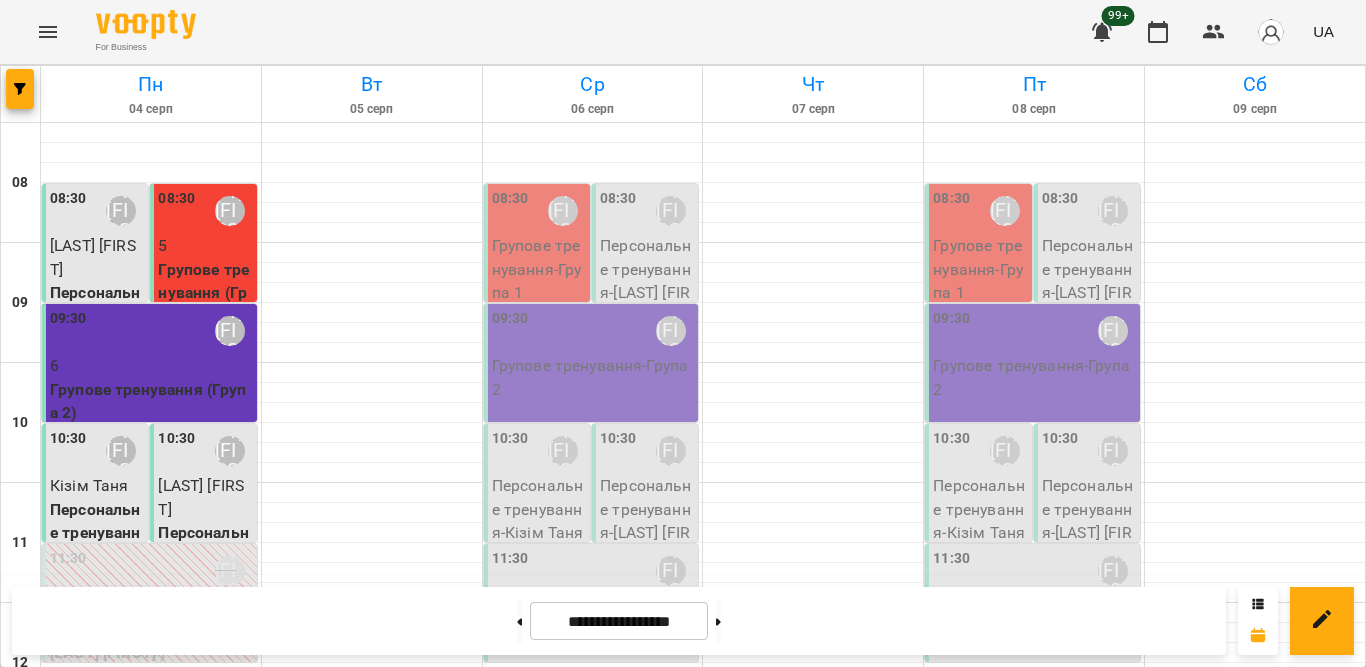 scroll, scrollTop: 800, scrollLeft: 0, axis: vertical 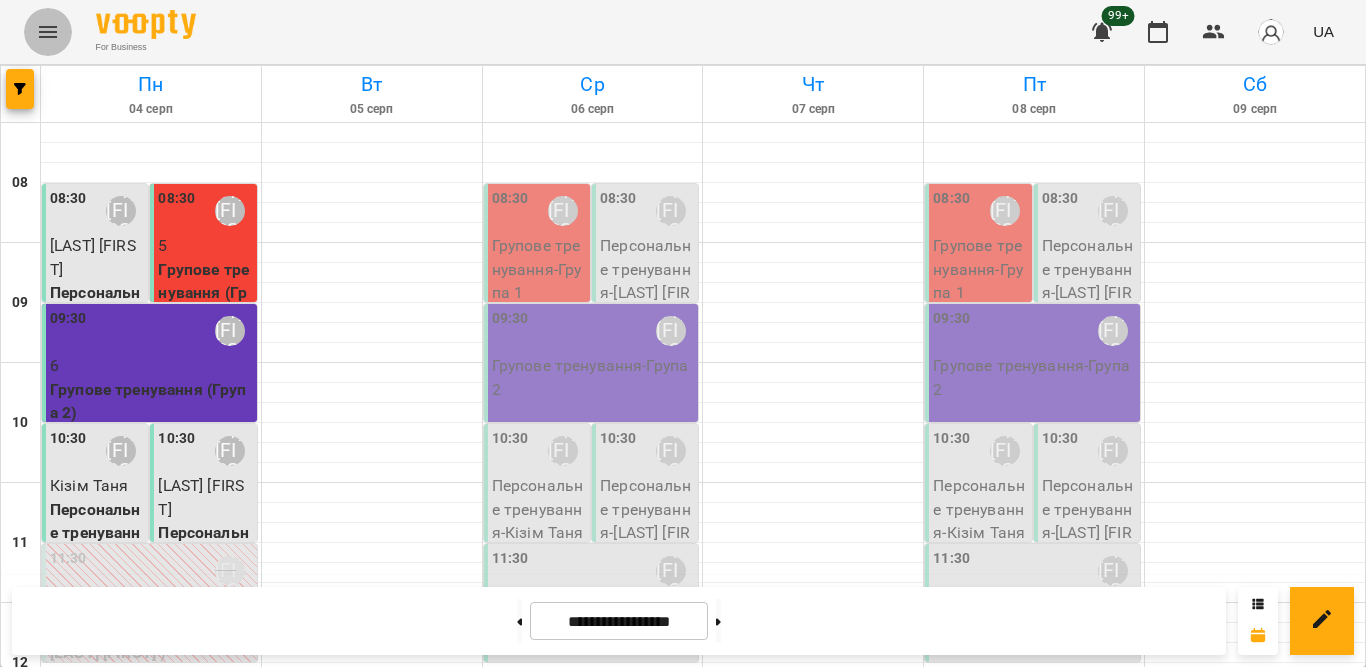click 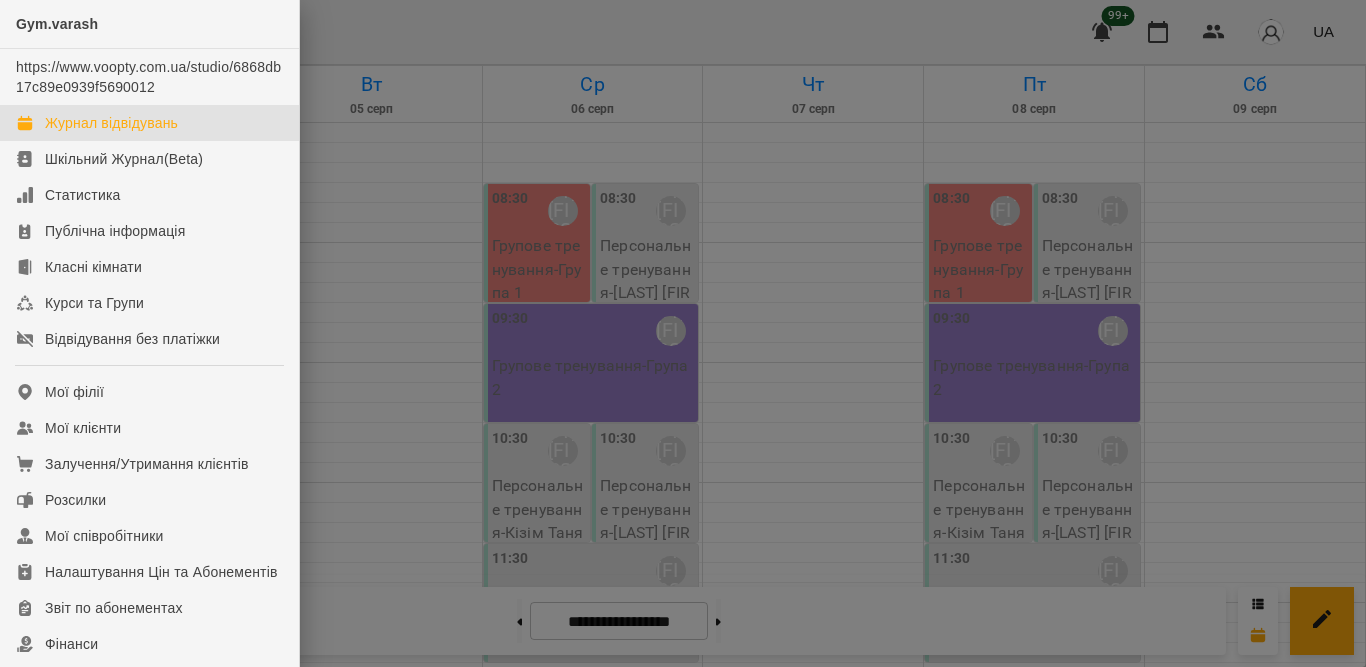 click at bounding box center [683, 333] 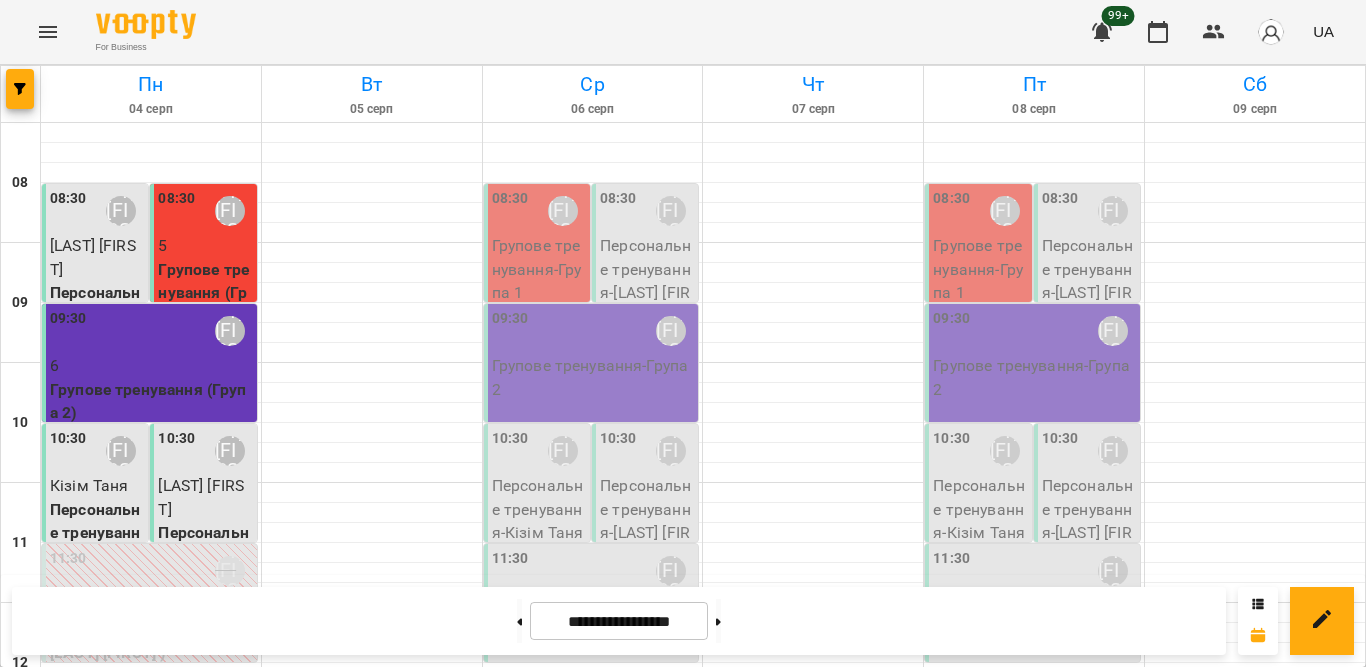 scroll, scrollTop: 986, scrollLeft: 0, axis: vertical 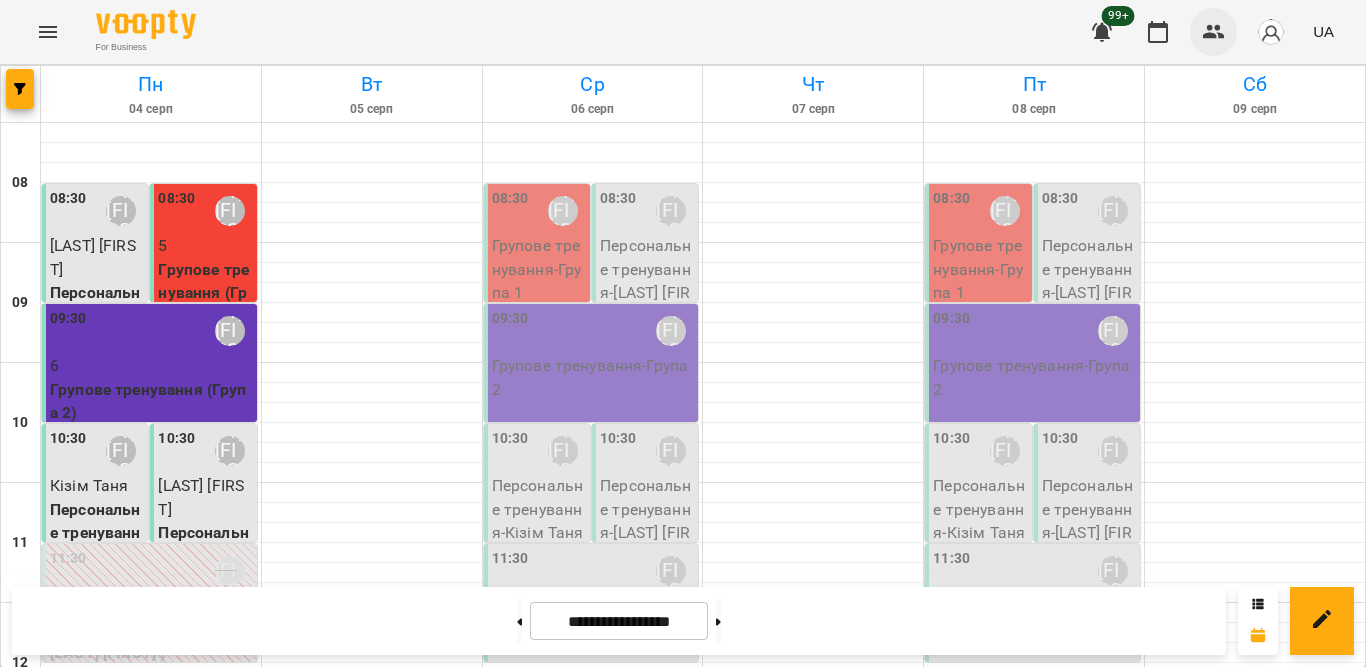 click 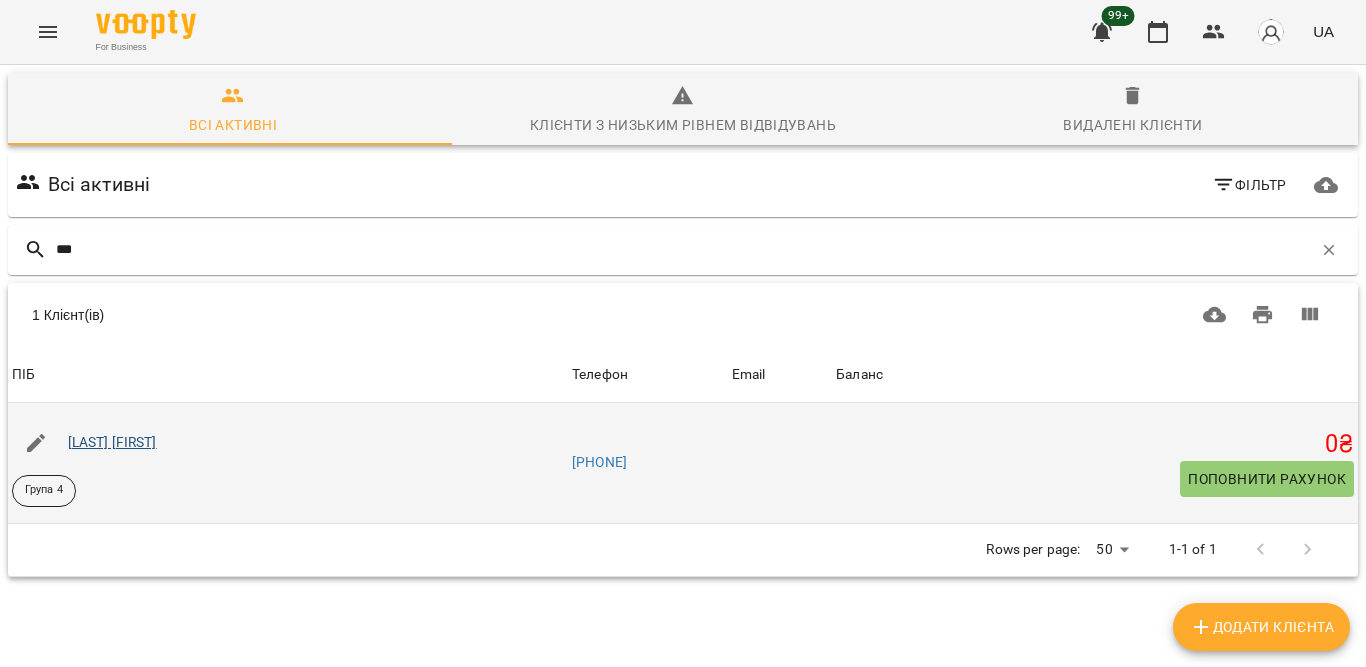 type on "***" 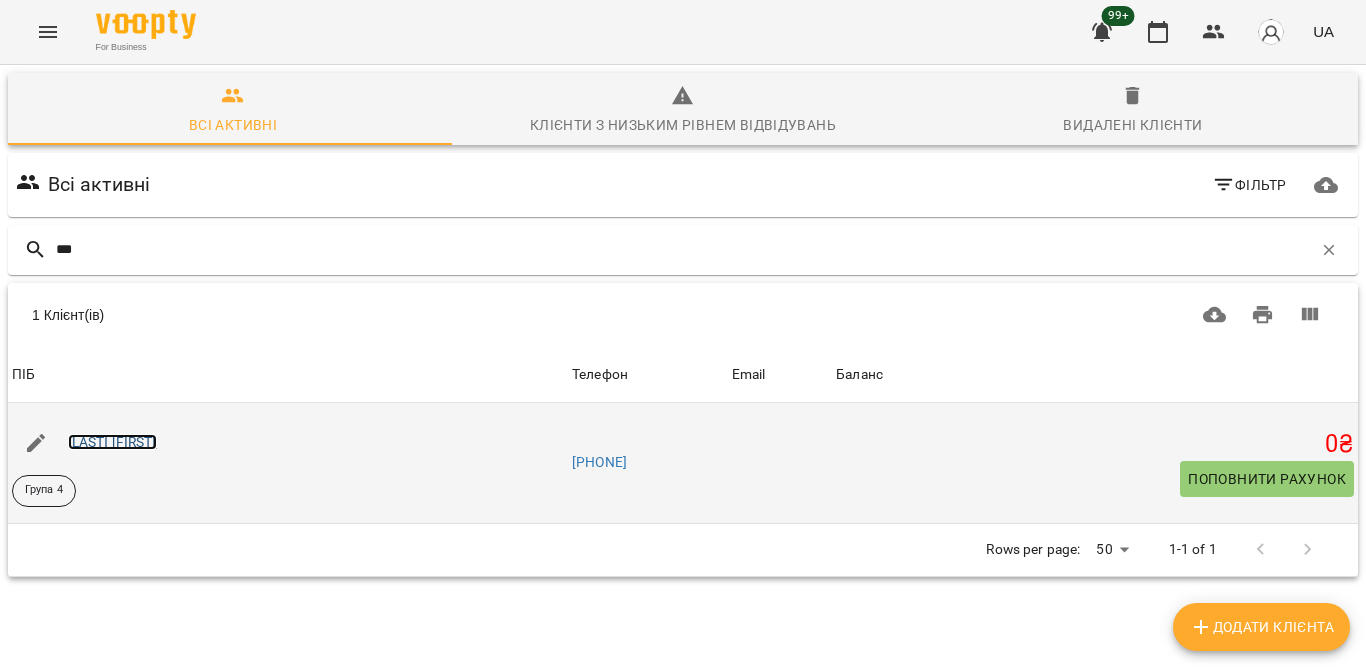 click on "[LAST] [FIRST]" at bounding box center [112, 442] 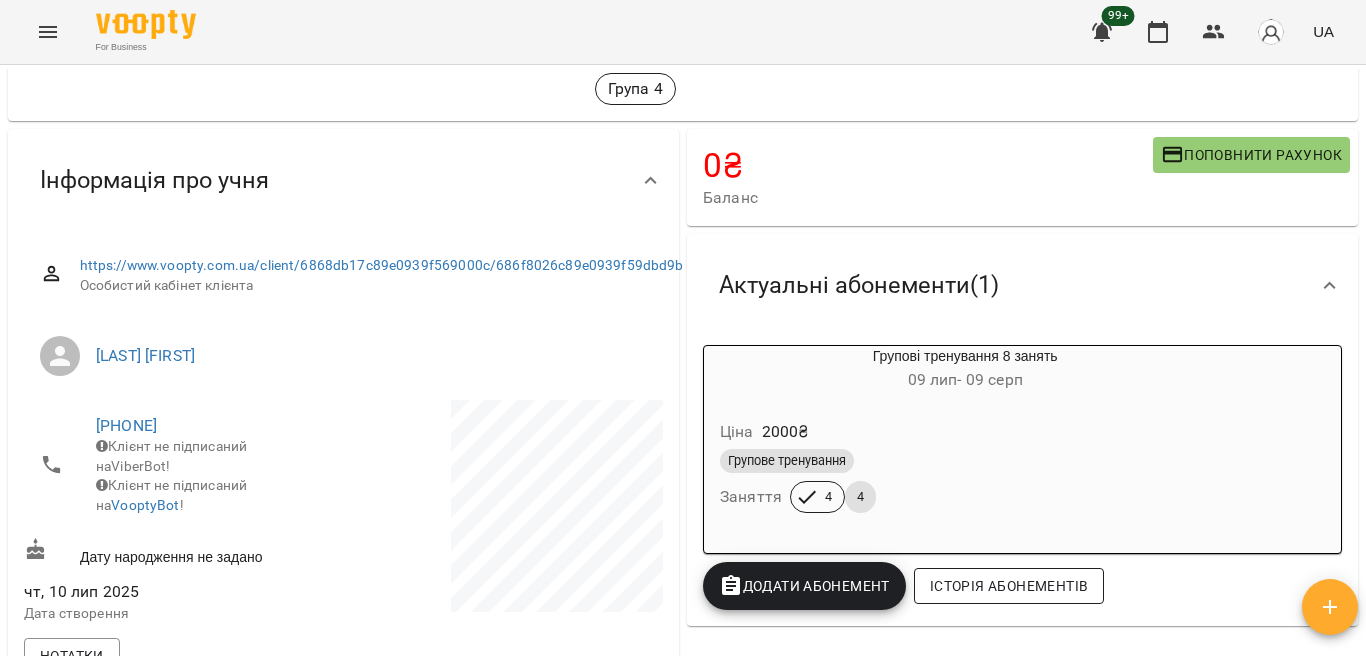 scroll, scrollTop: 200, scrollLeft: 0, axis: vertical 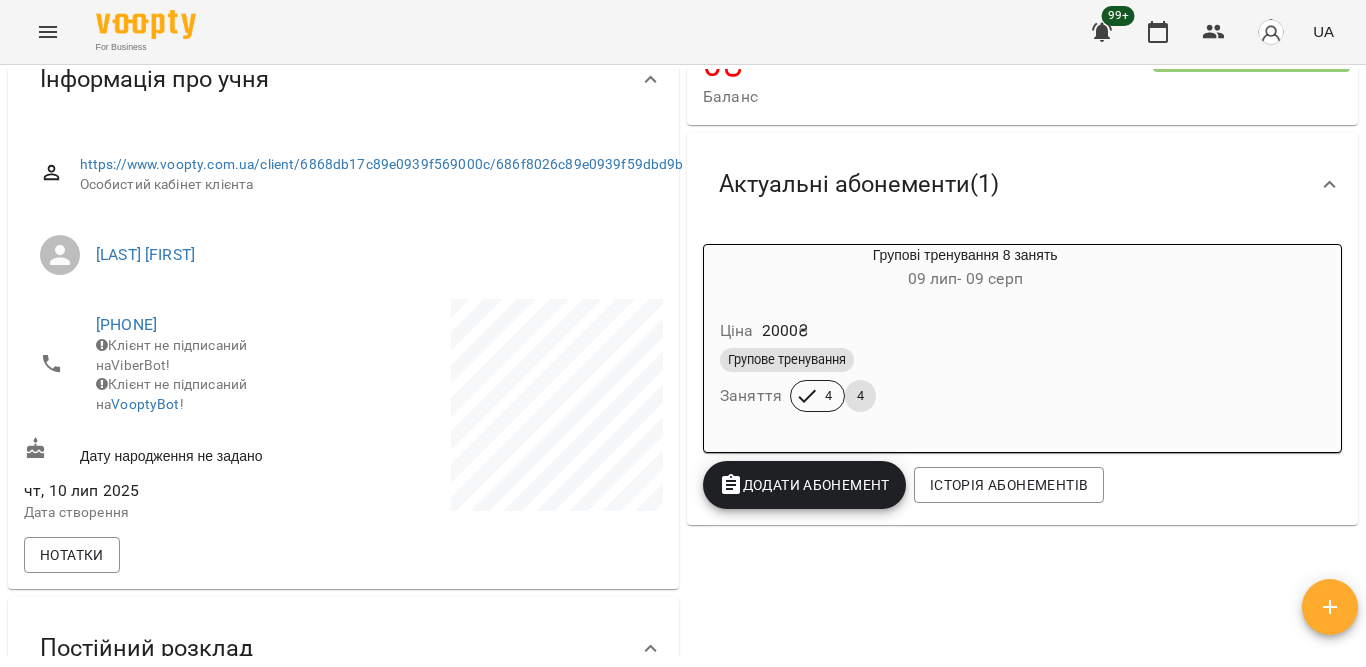 click on "Ціна 2000 ₴" at bounding box center (965, 331) 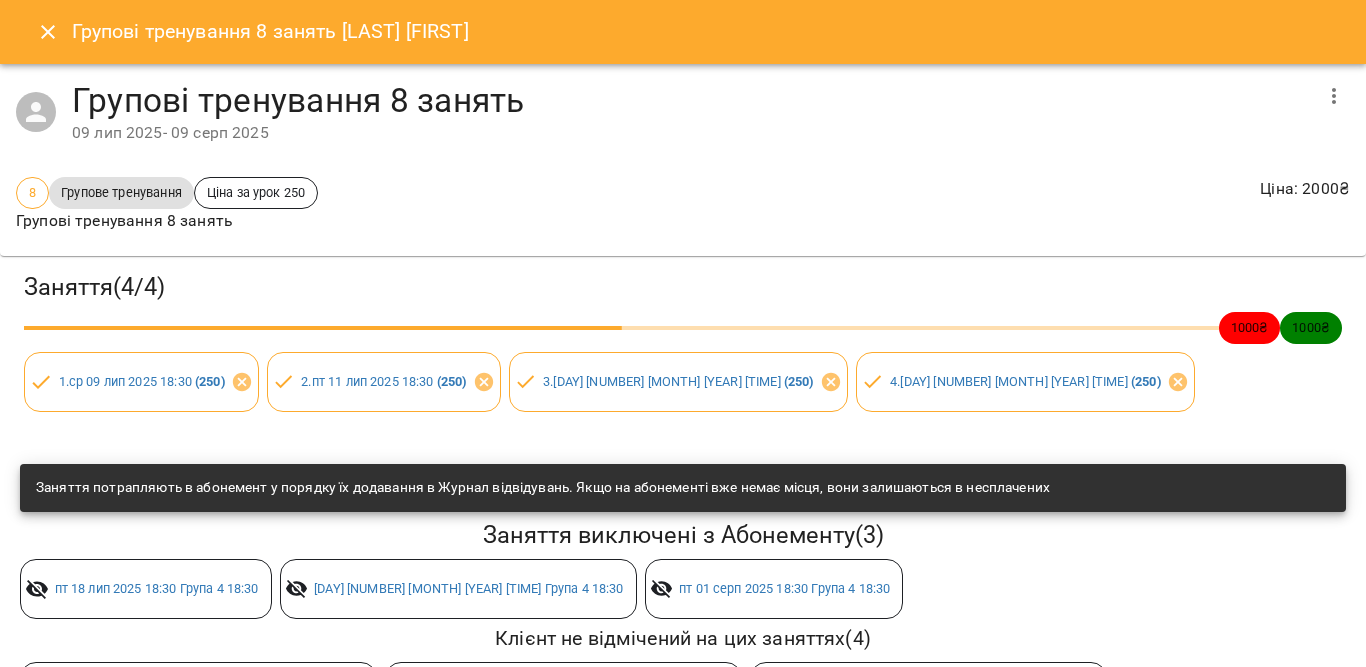 click 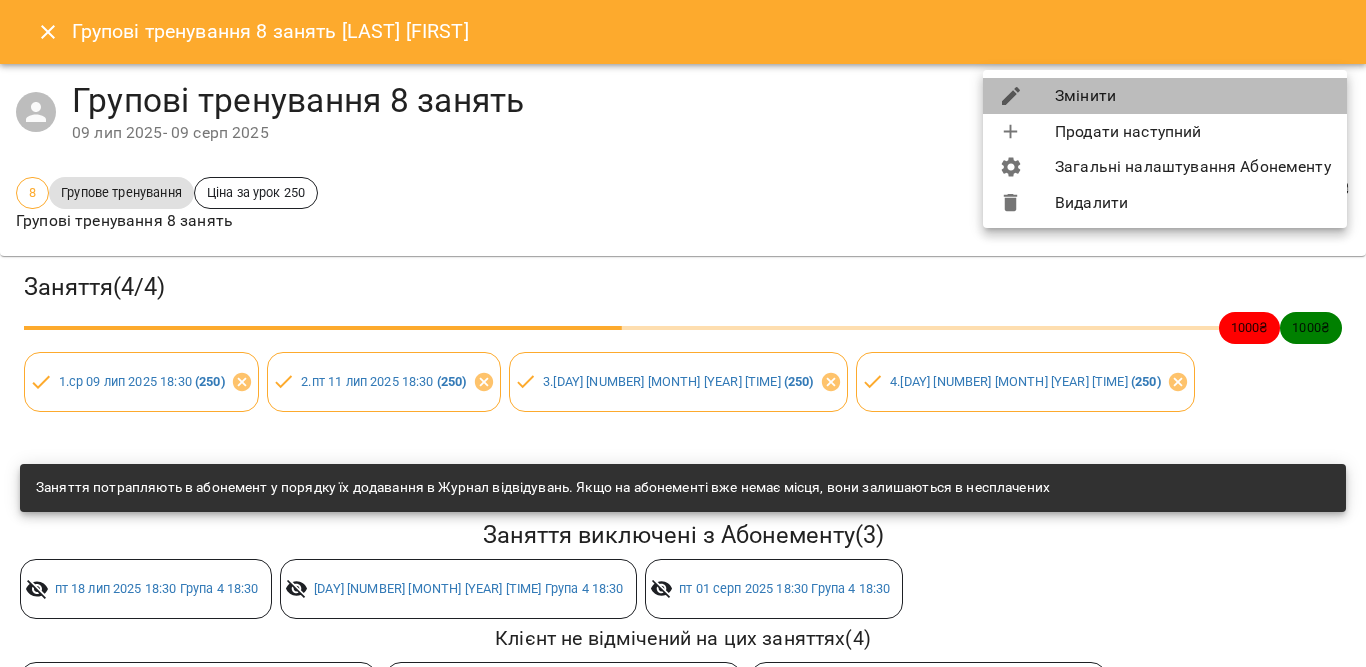click on "Змінити" at bounding box center (1165, 96) 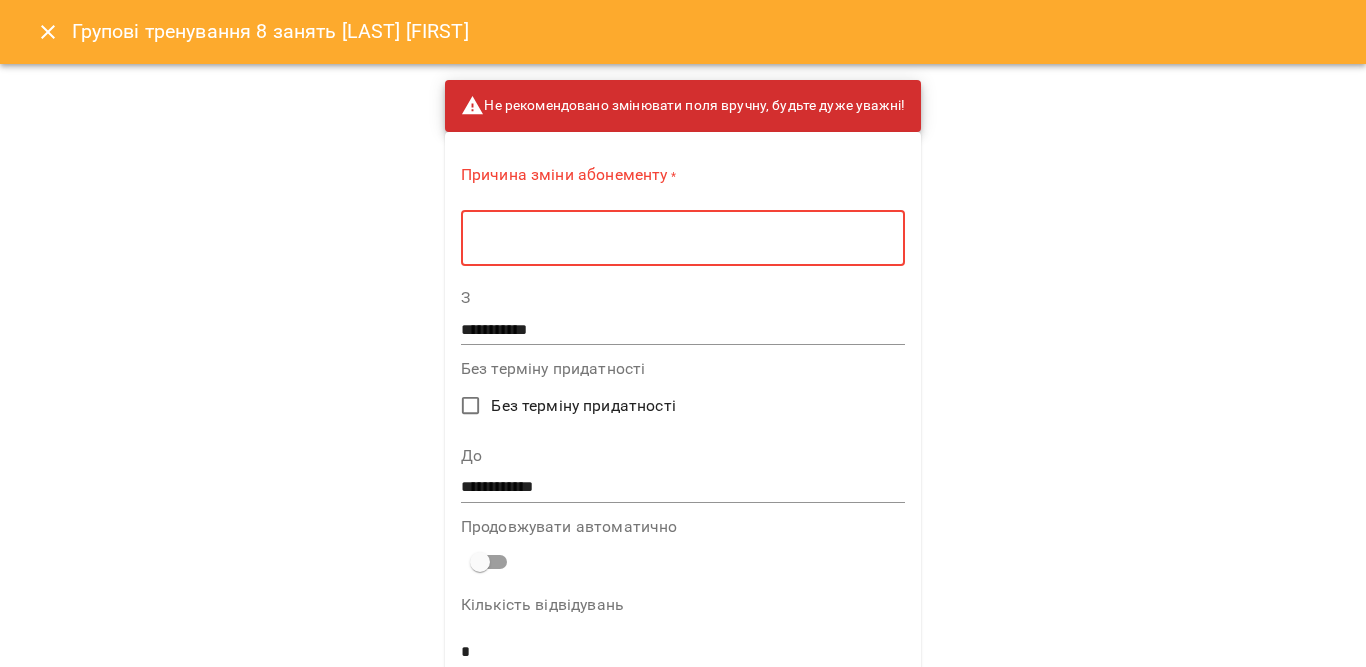 click at bounding box center (683, 238) 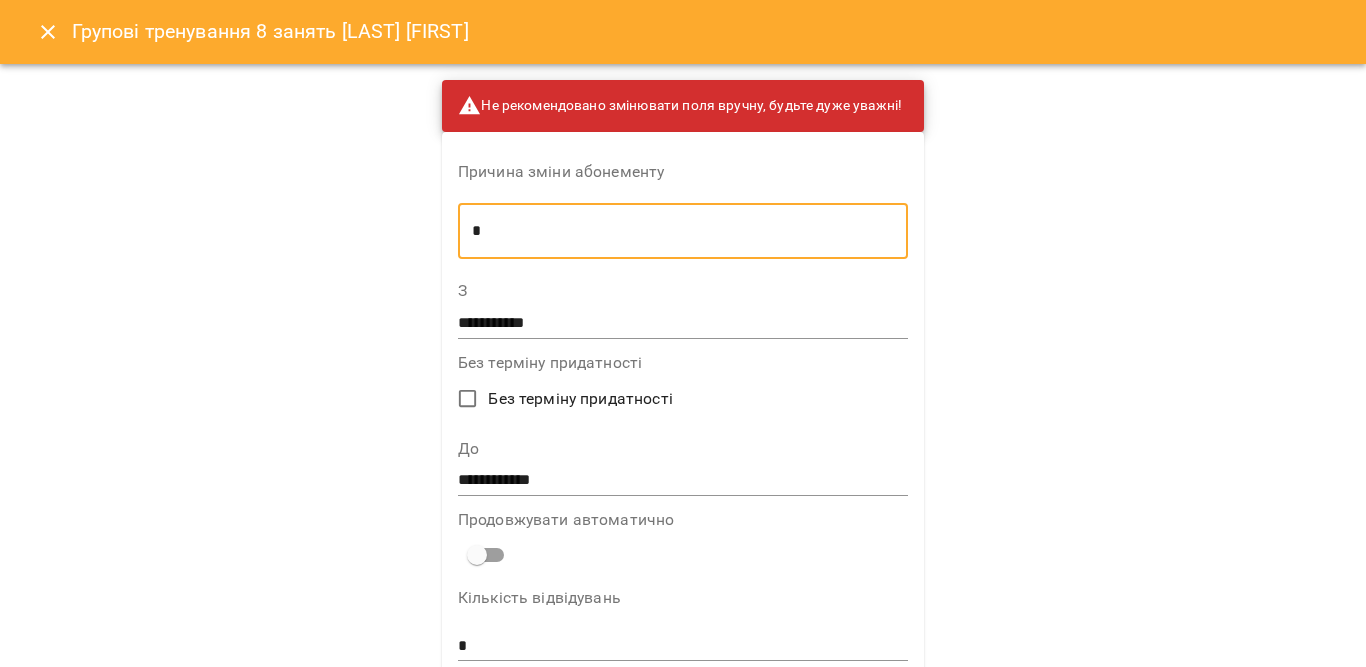 type on "*" 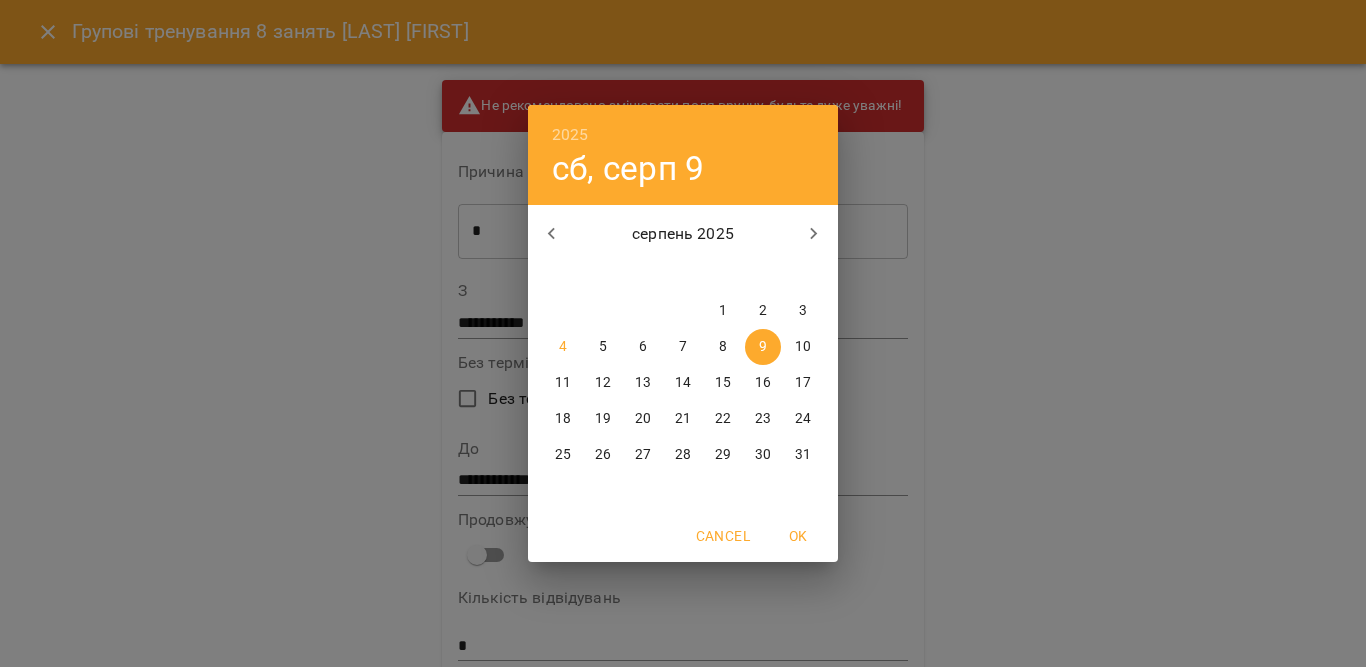 click on "16" at bounding box center [763, 383] 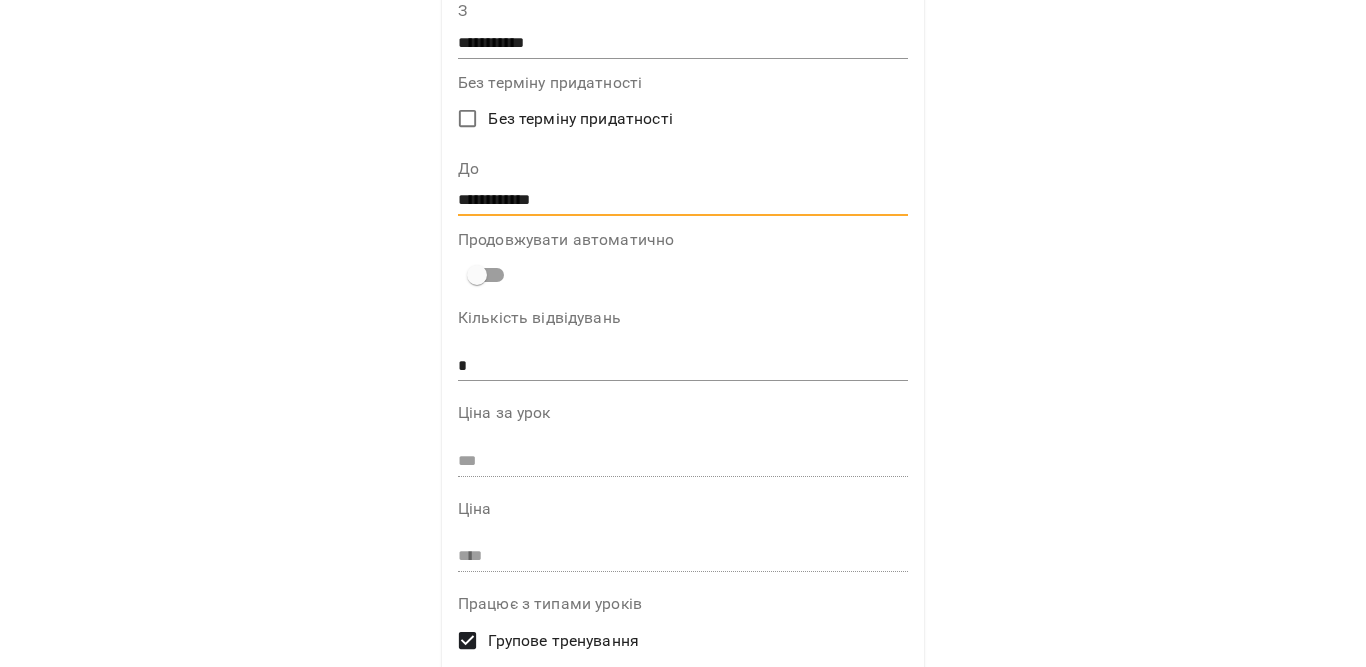 scroll, scrollTop: 605, scrollLeft: 0, axis: vertical 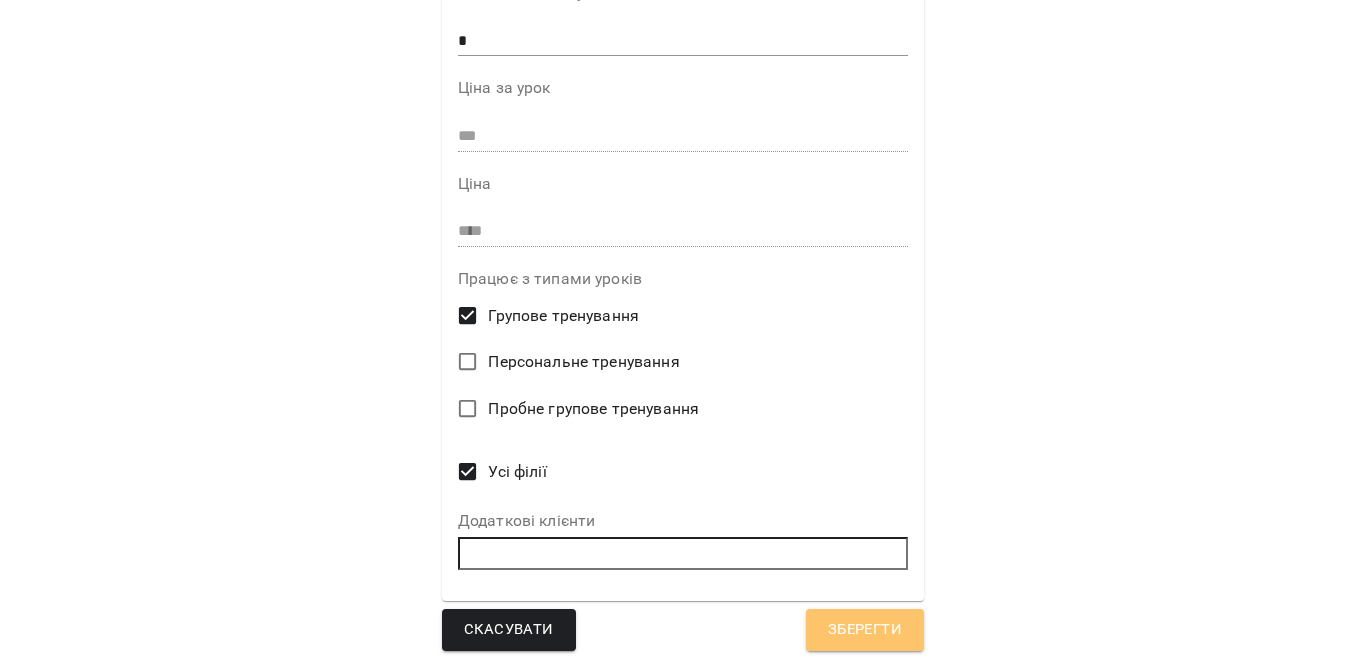 click on "Зберегти" at bounding box center [865, 630] 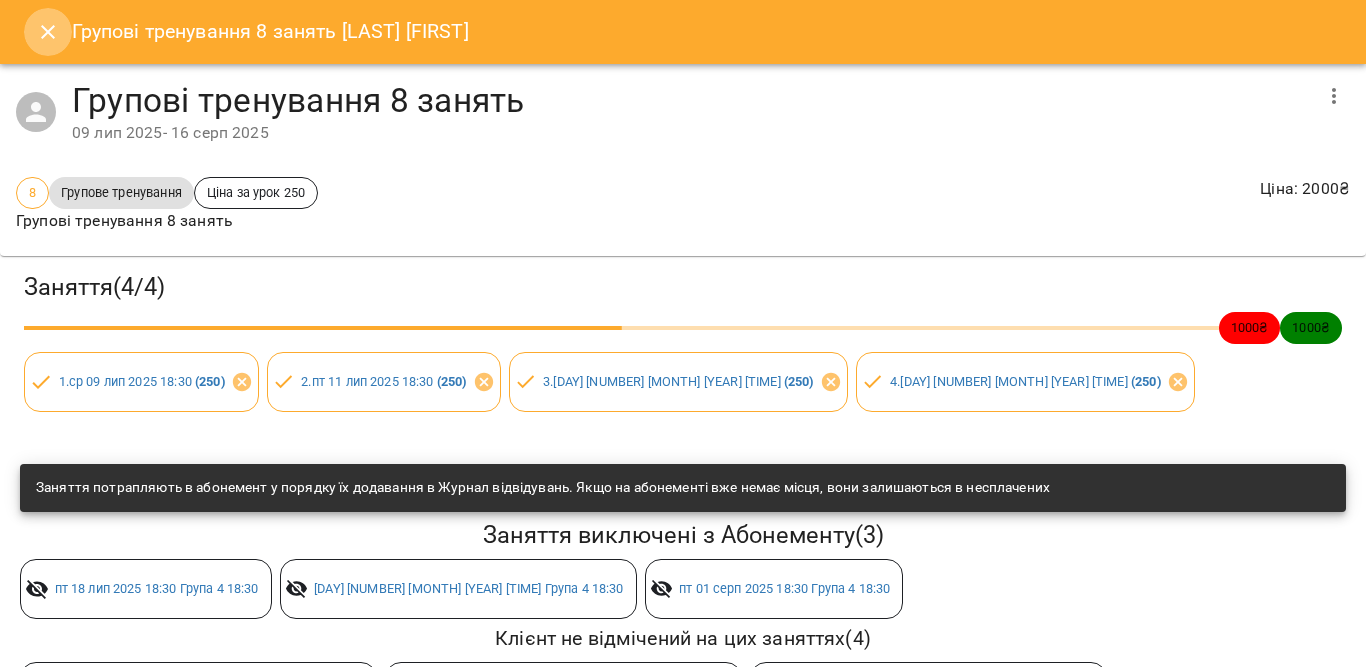 click 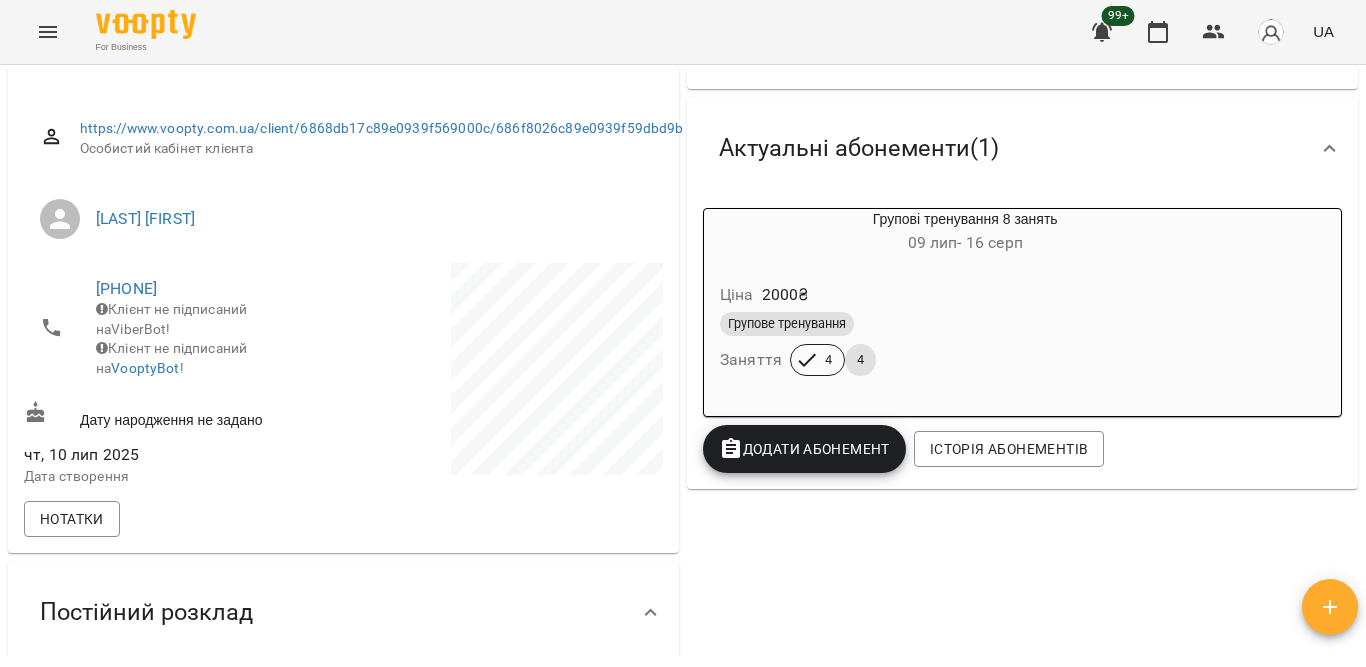 scroll, scrollTop: 200, scrollLeft: 0, axis: vertical 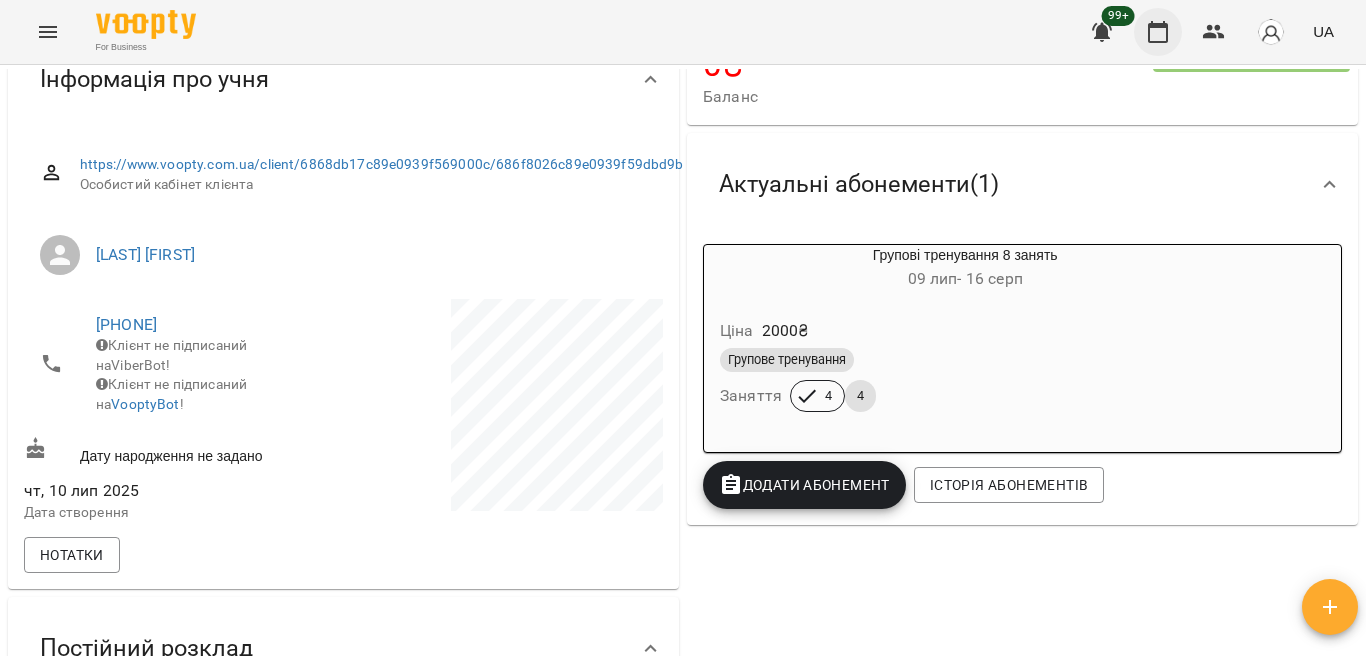 click at bounding box center [1158, 32] 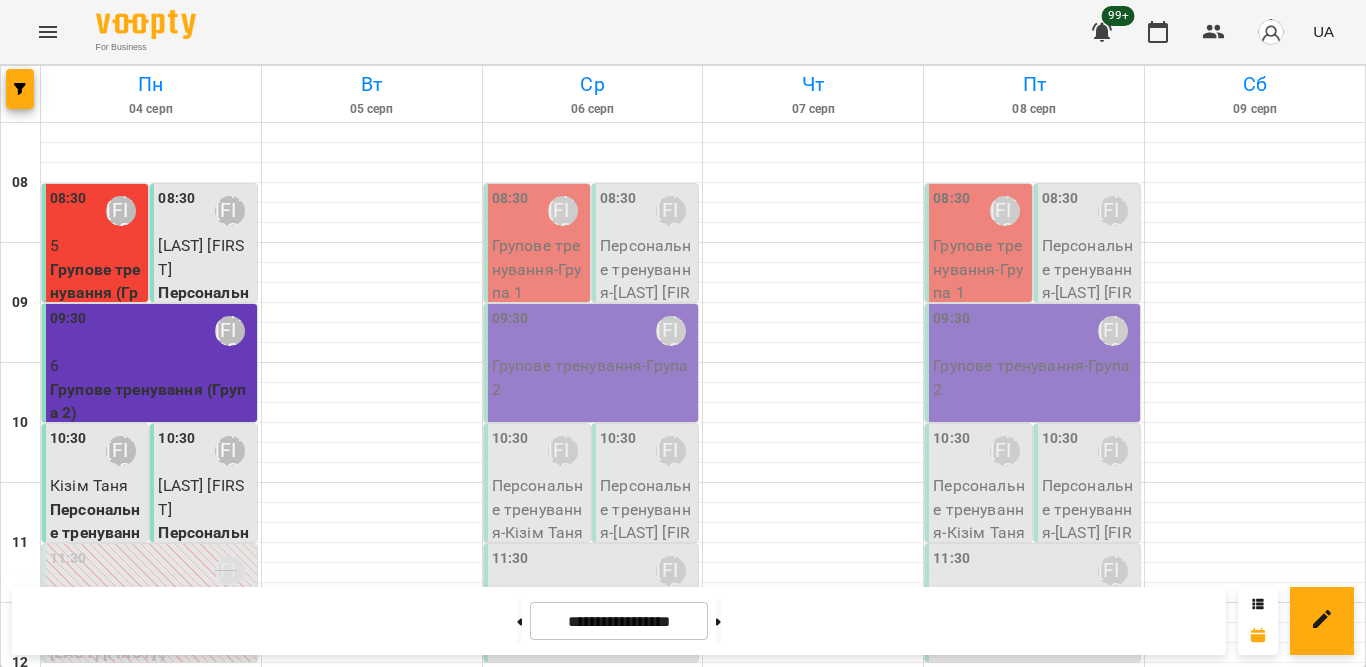 scroll, scrollTop: 986, scrollLeft: 0, axis: vertical 